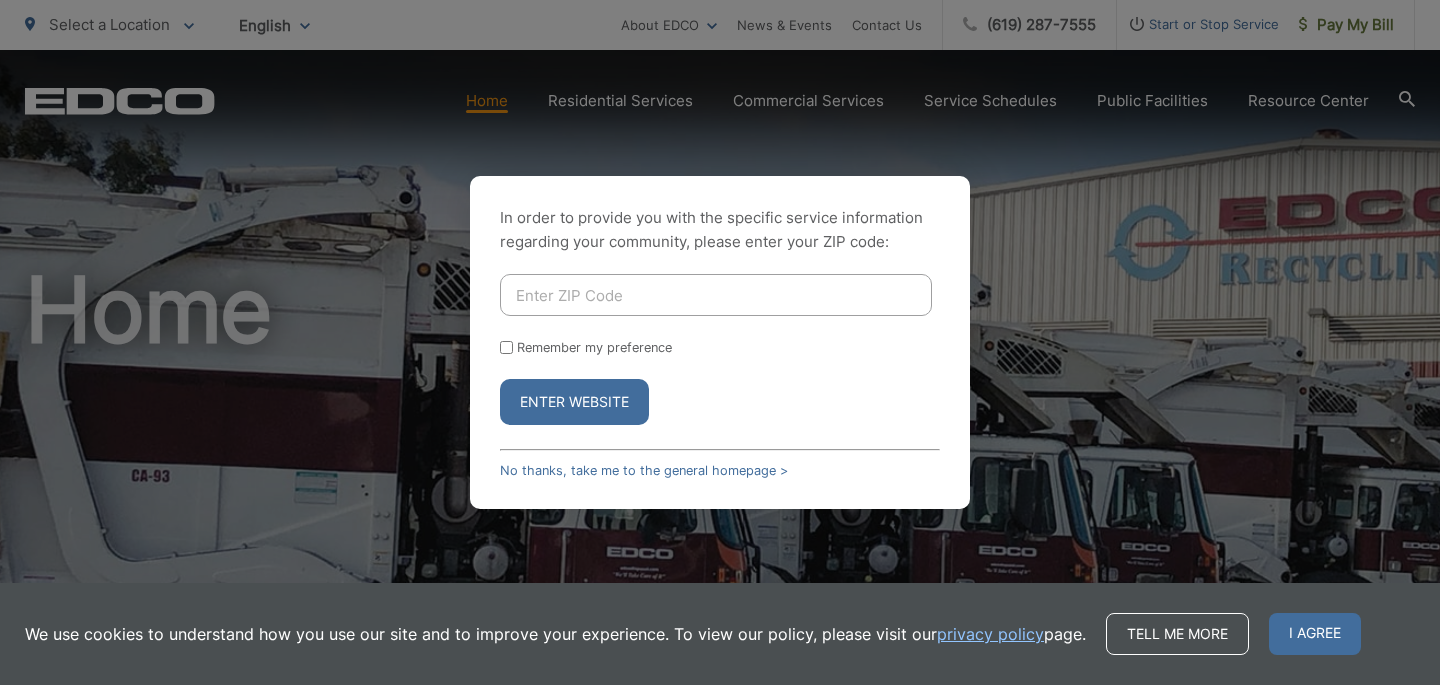 scroll, scrollTop: 0, scrollLeft: 0, axis: both 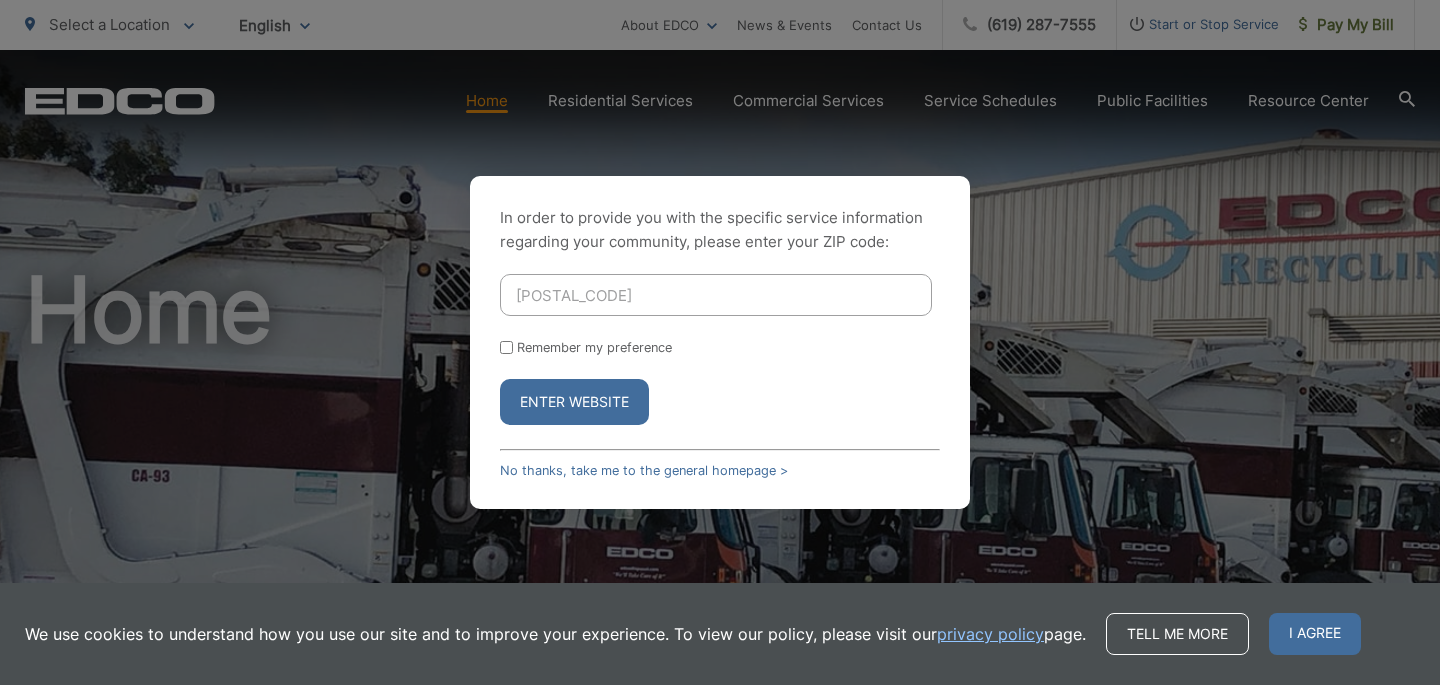 type on "90245" 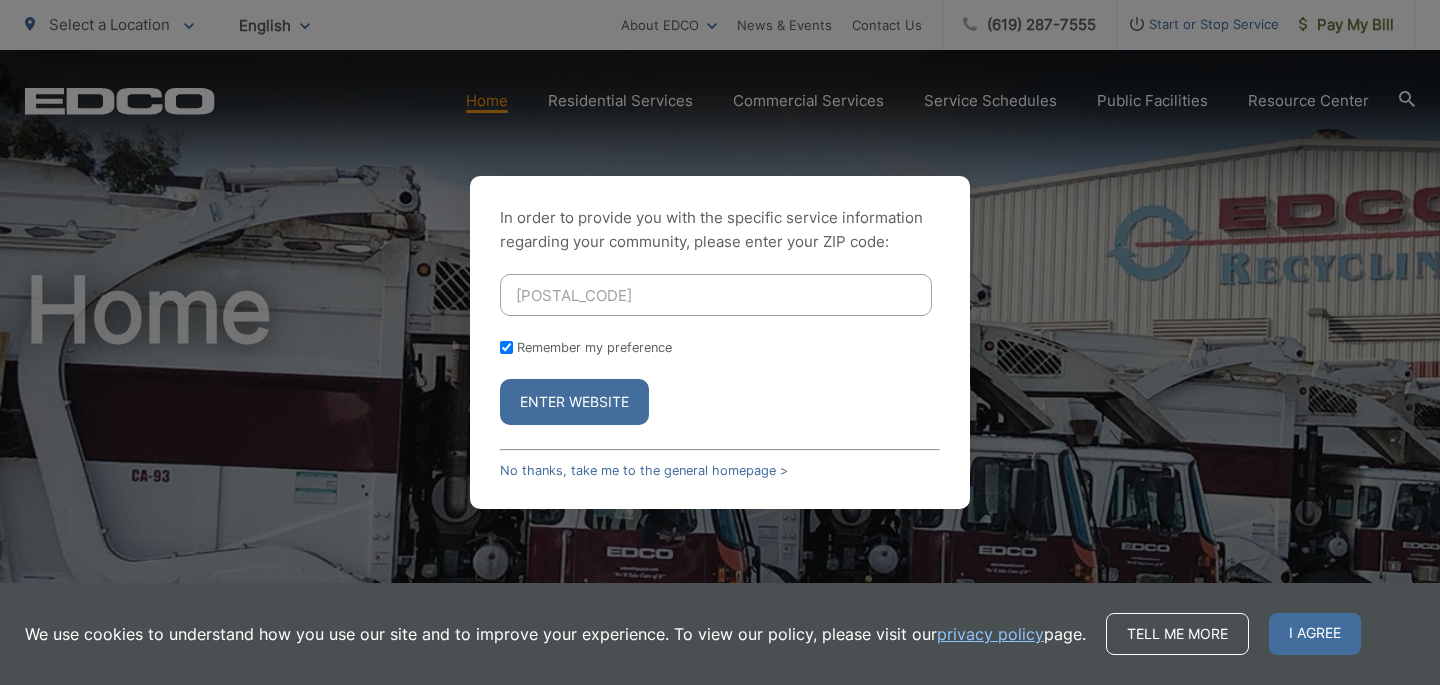 click on "Enter Website" at bounding box center (574, 402) 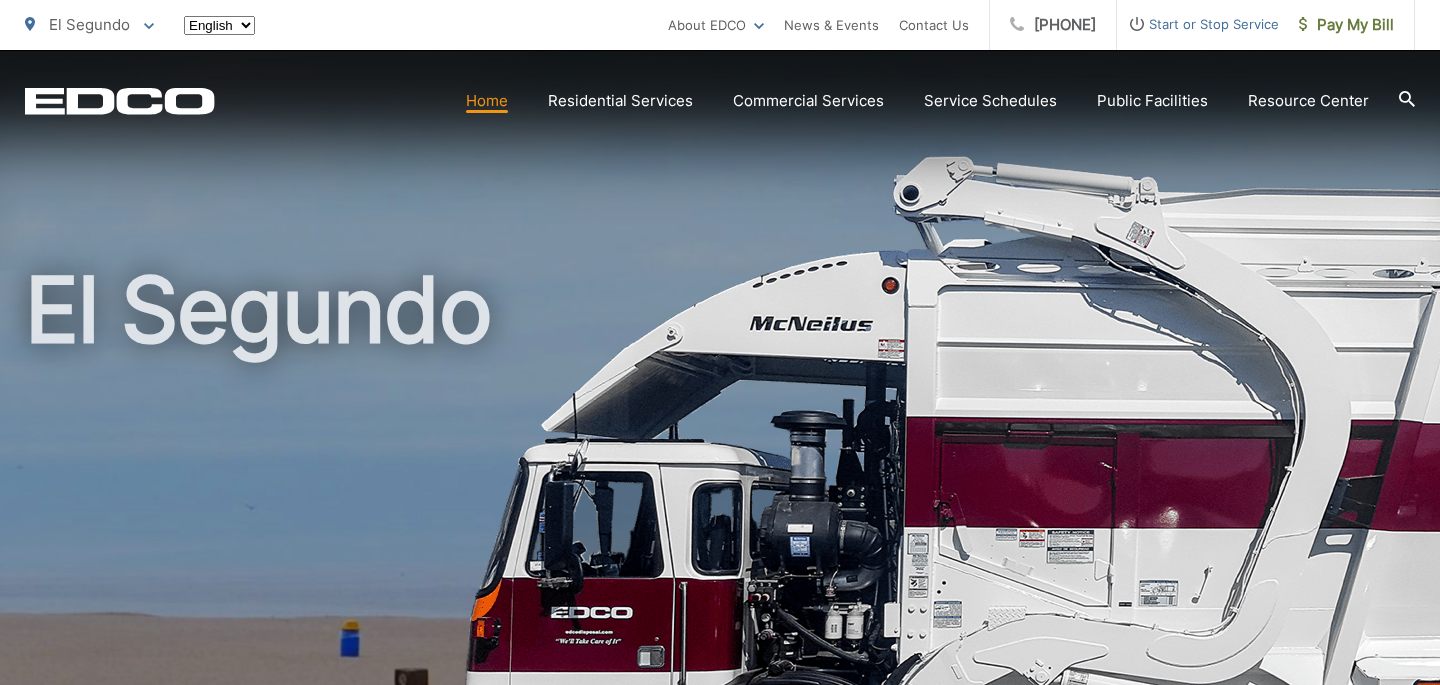 scroll, scrollTop: 0, scrollLeft: 0, axis: both 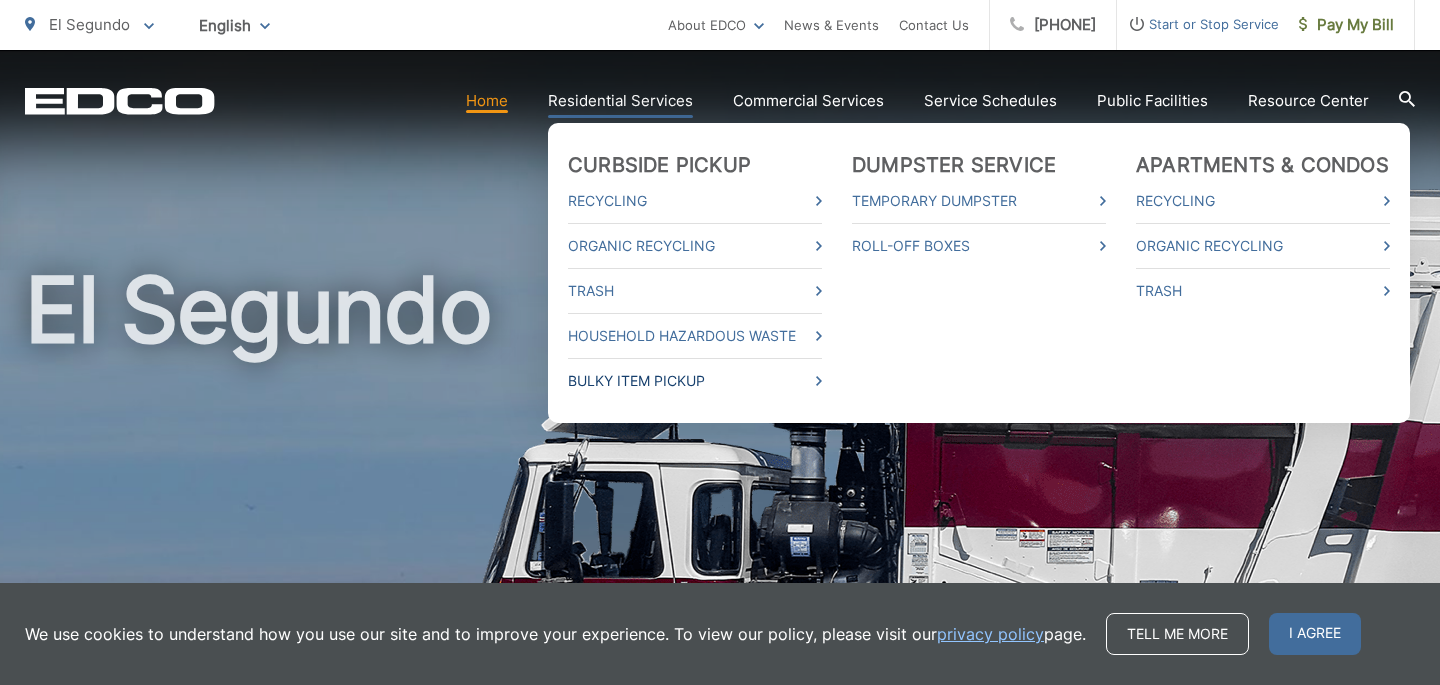 click on "Bulky Item Pickup" at bounding box center [695, 381] 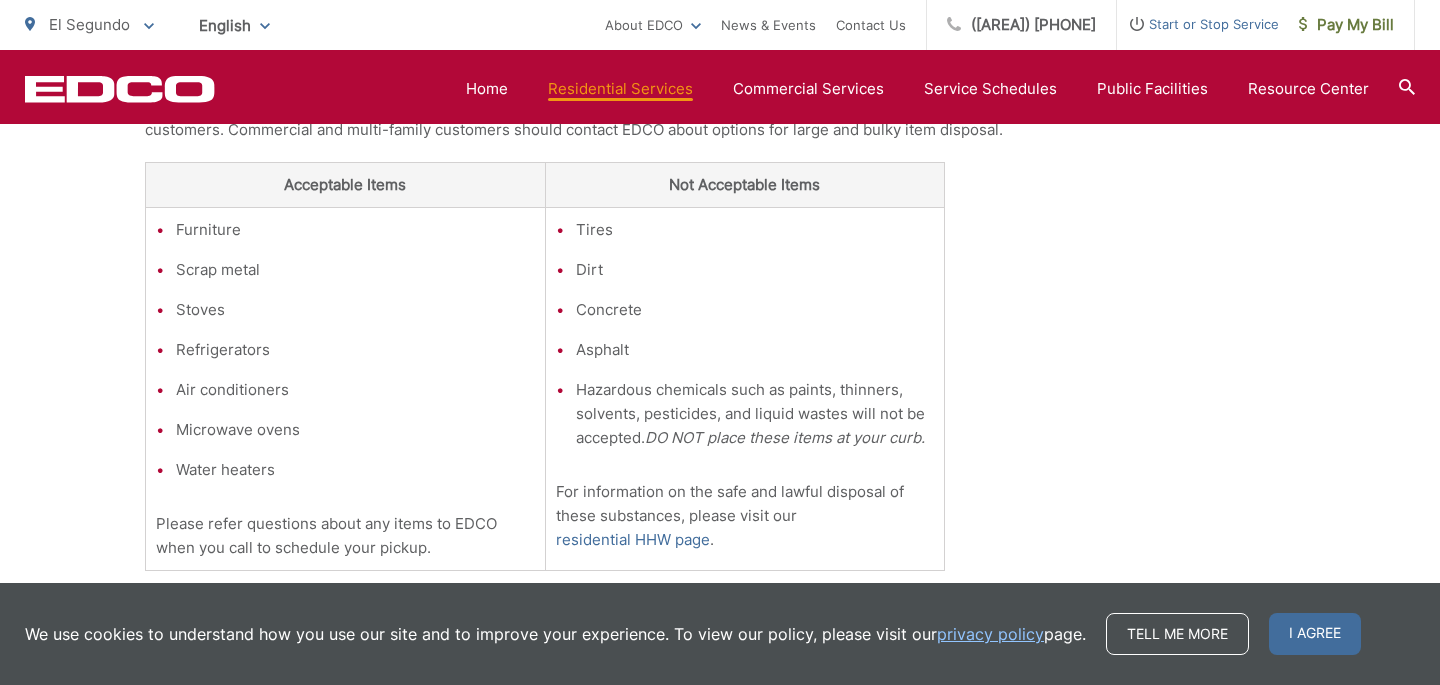 scroll, scrollTop: 680, scrollLeft: 0, axis: vertical 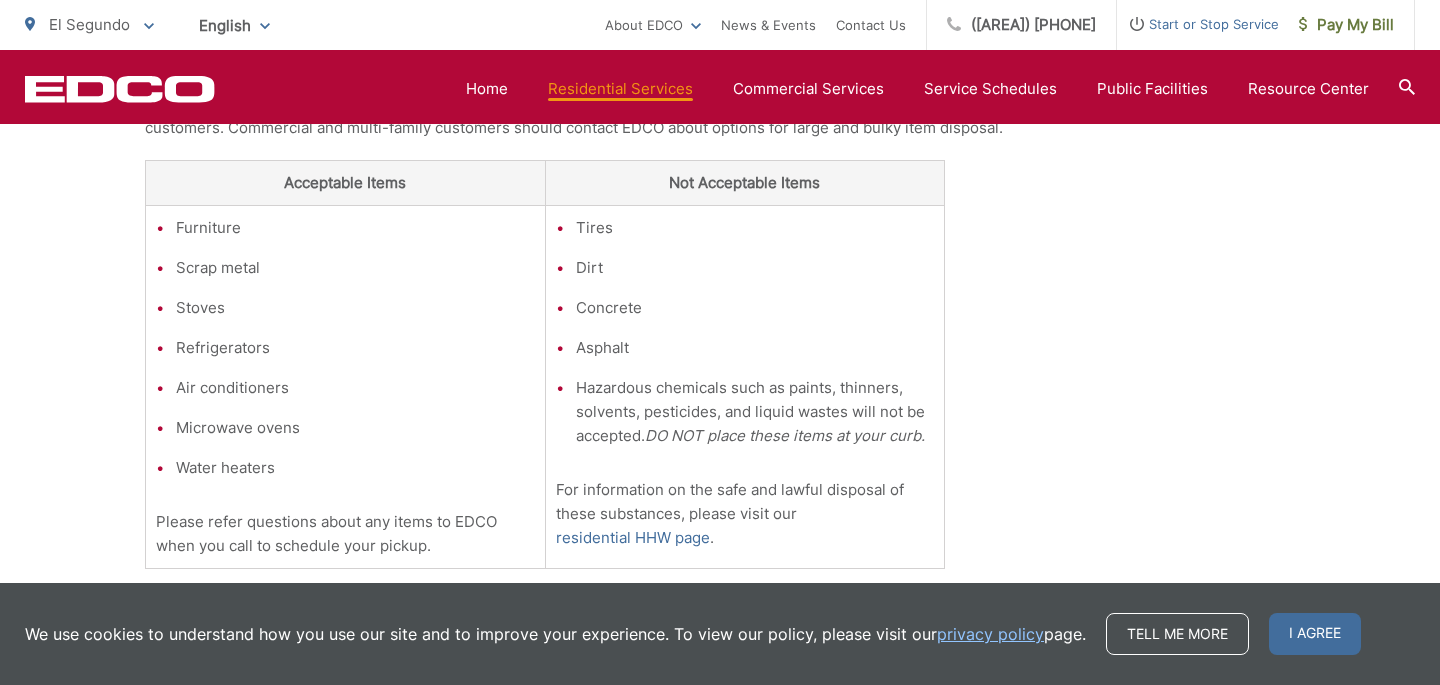 click on "Hazardous chemicals such as paints, thinners, solvents, pesticides, and liquid wastes will not be accepted.  DO NOT place these items at your curb." at bounding box center (755, 412) 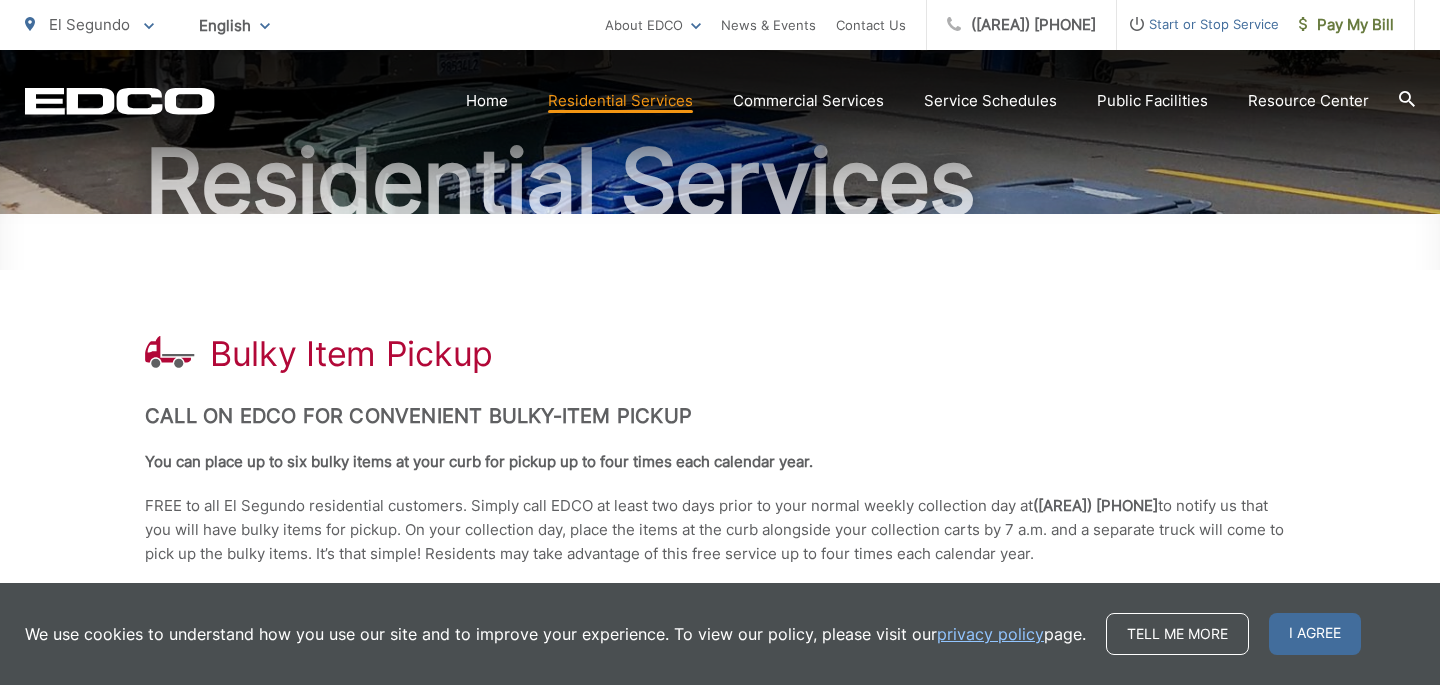 scroll, scrollTop: 196, scrollLeft: 0, axis: vertical 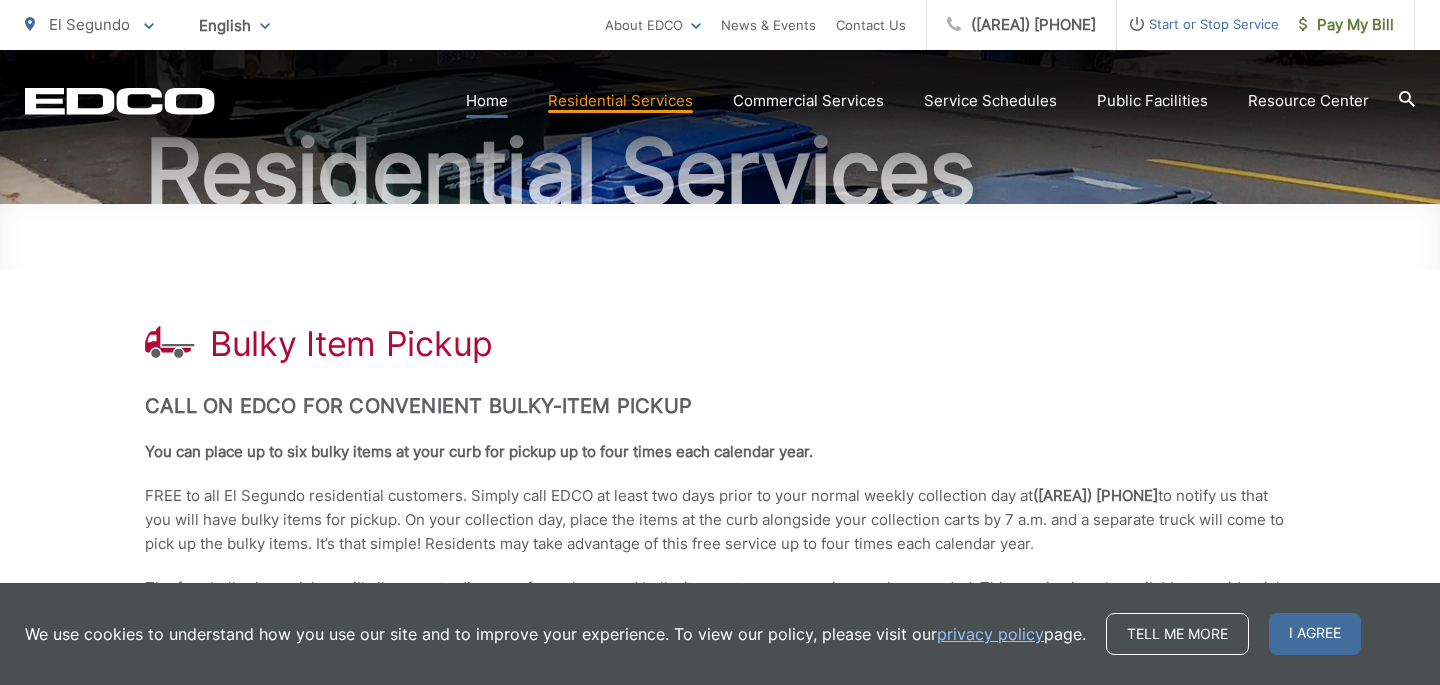 click on "Home" at bounding box center (487, 101) 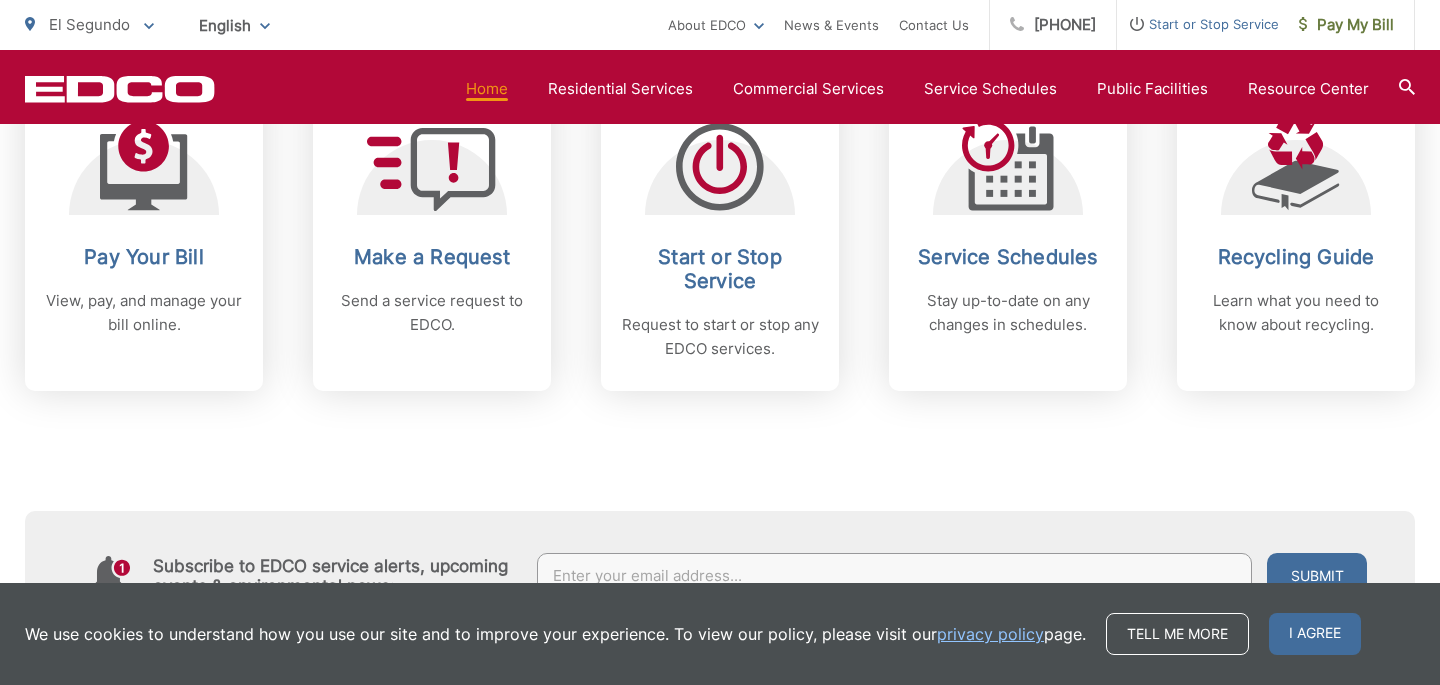 scroll, scrollTop: 903, scrollLeft: 0, axis: vertical 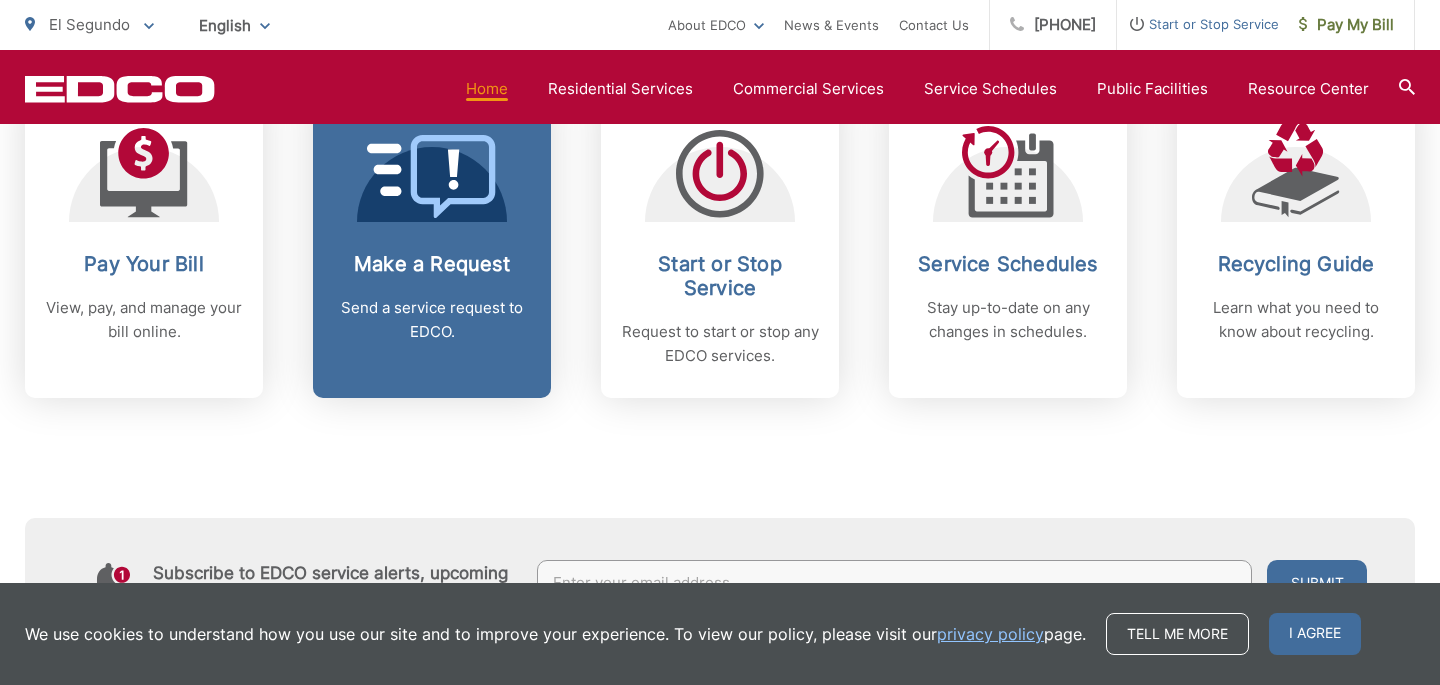 click on "Make a Request" at bounding box center [432, 264] 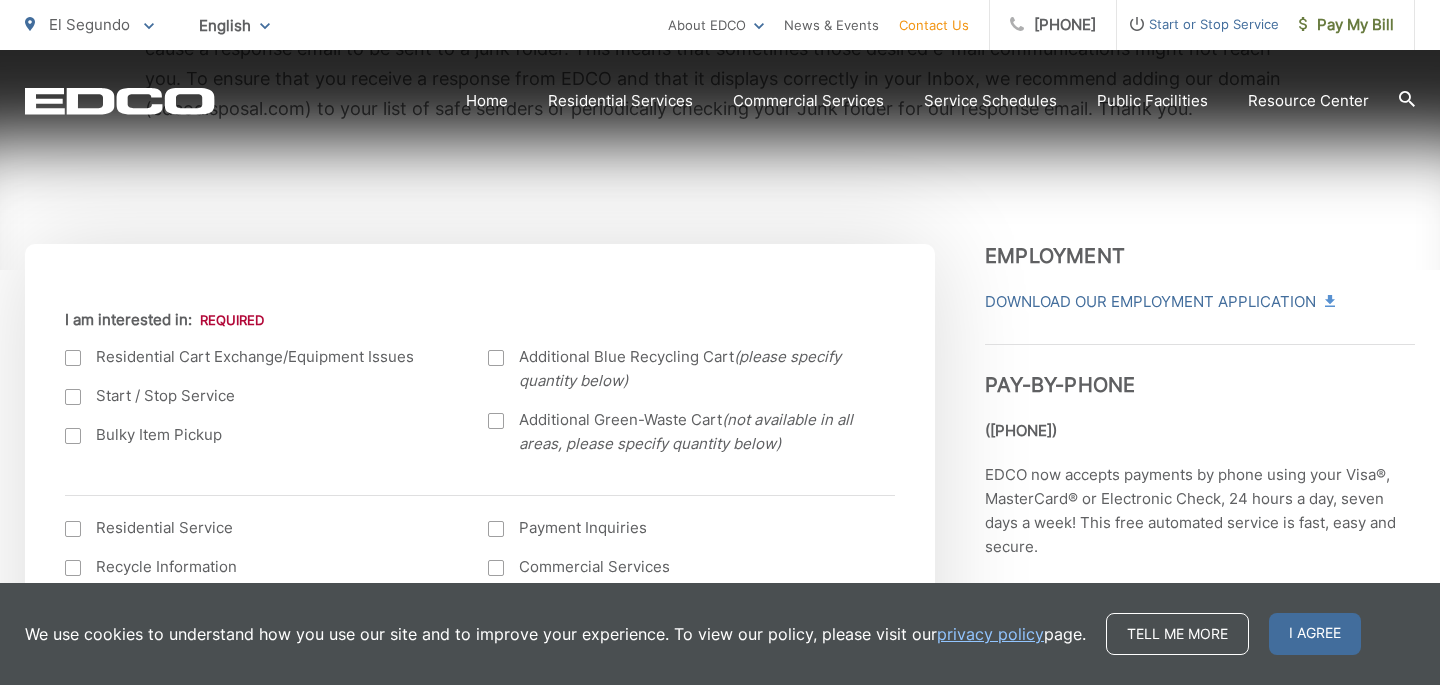 scroll, scrollTop: 635, scrollLeft: 0, axis: vertical 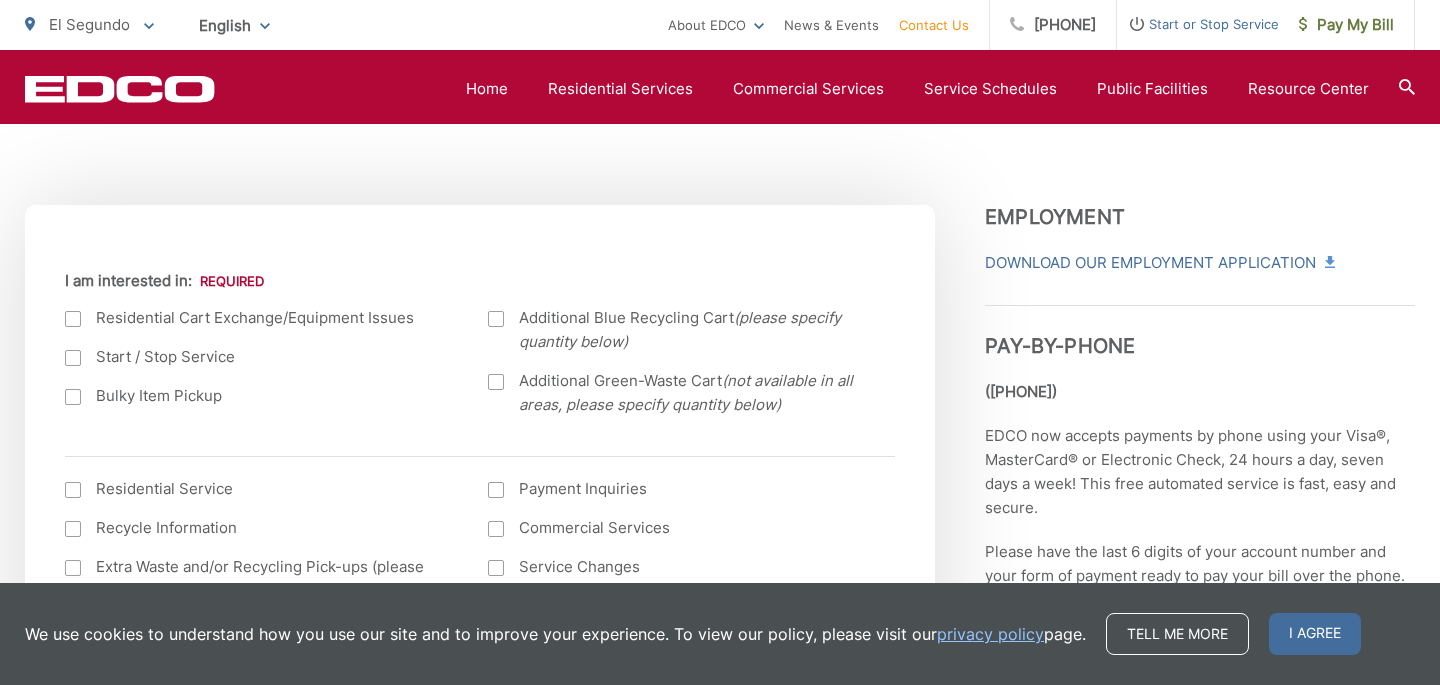 click at bounding box center (73, 397) 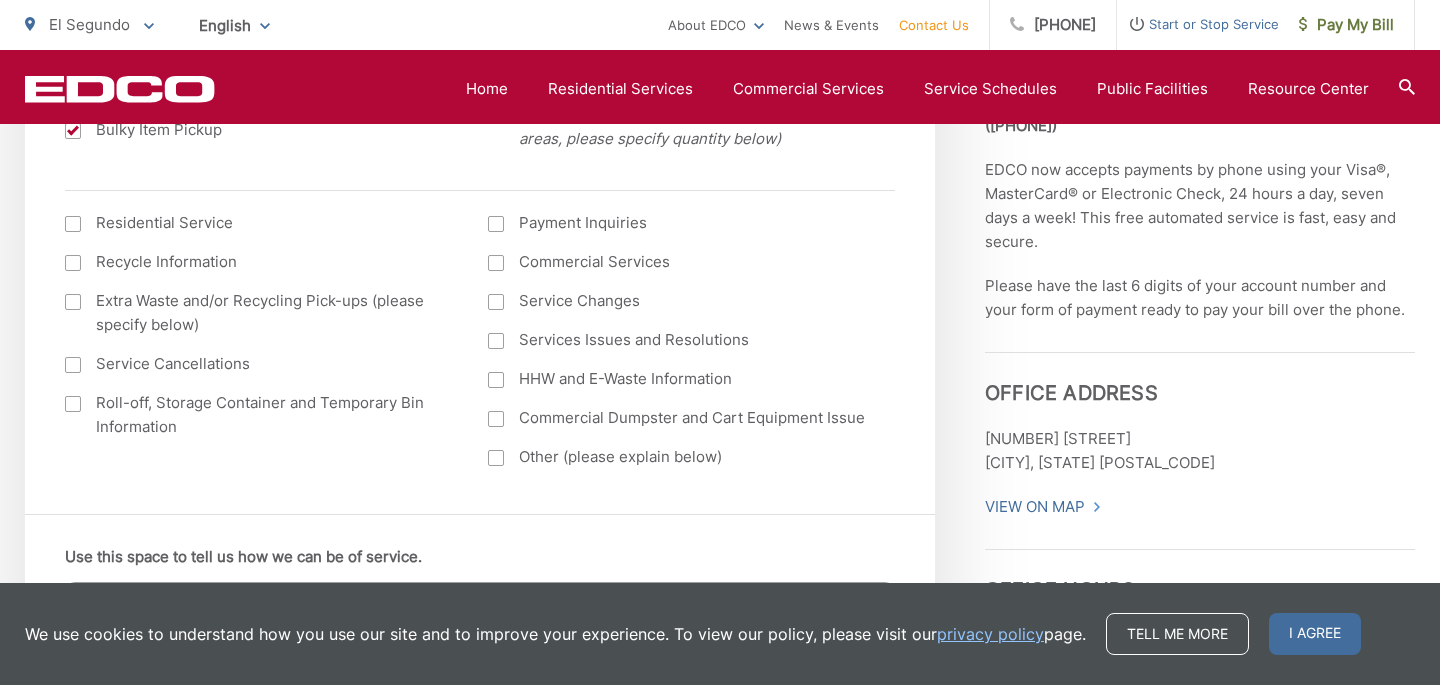 scroll, scrollTop: 893, scrollLeft: 0, axis: vertical 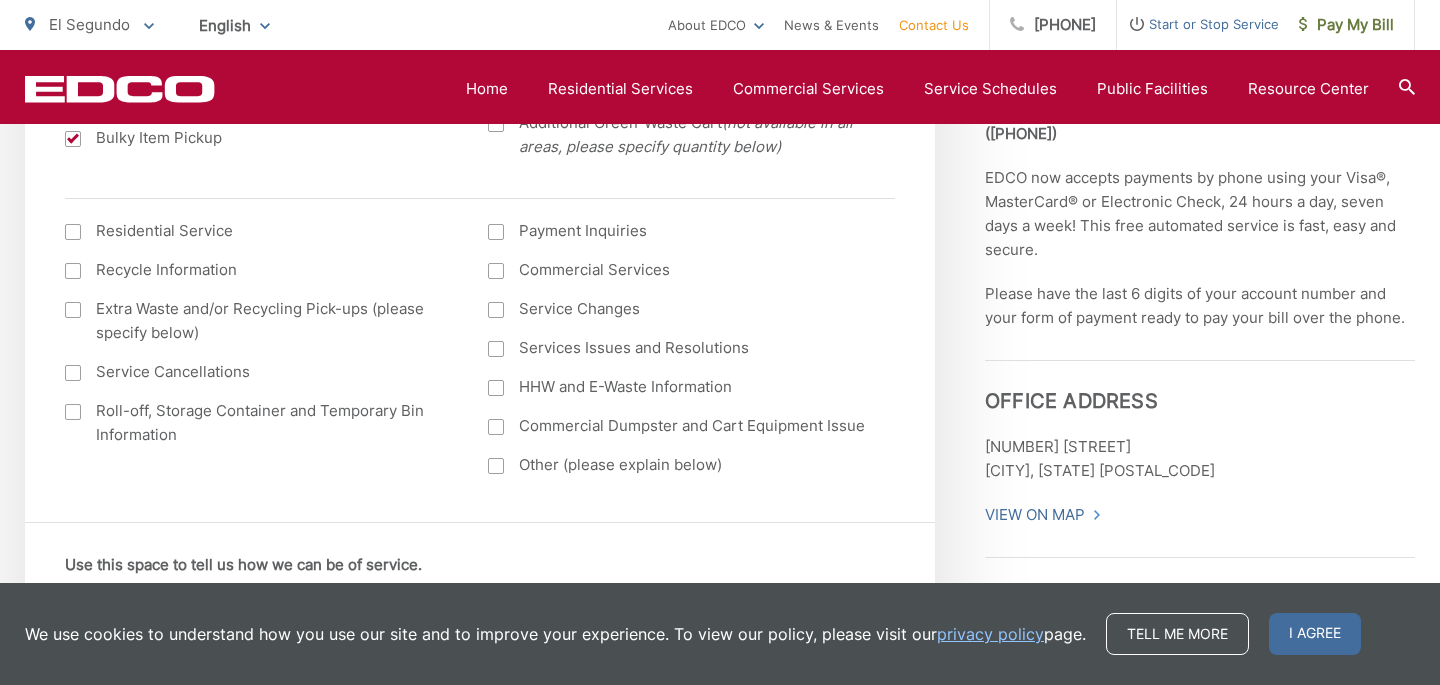 click at bounding box center [73, 412] 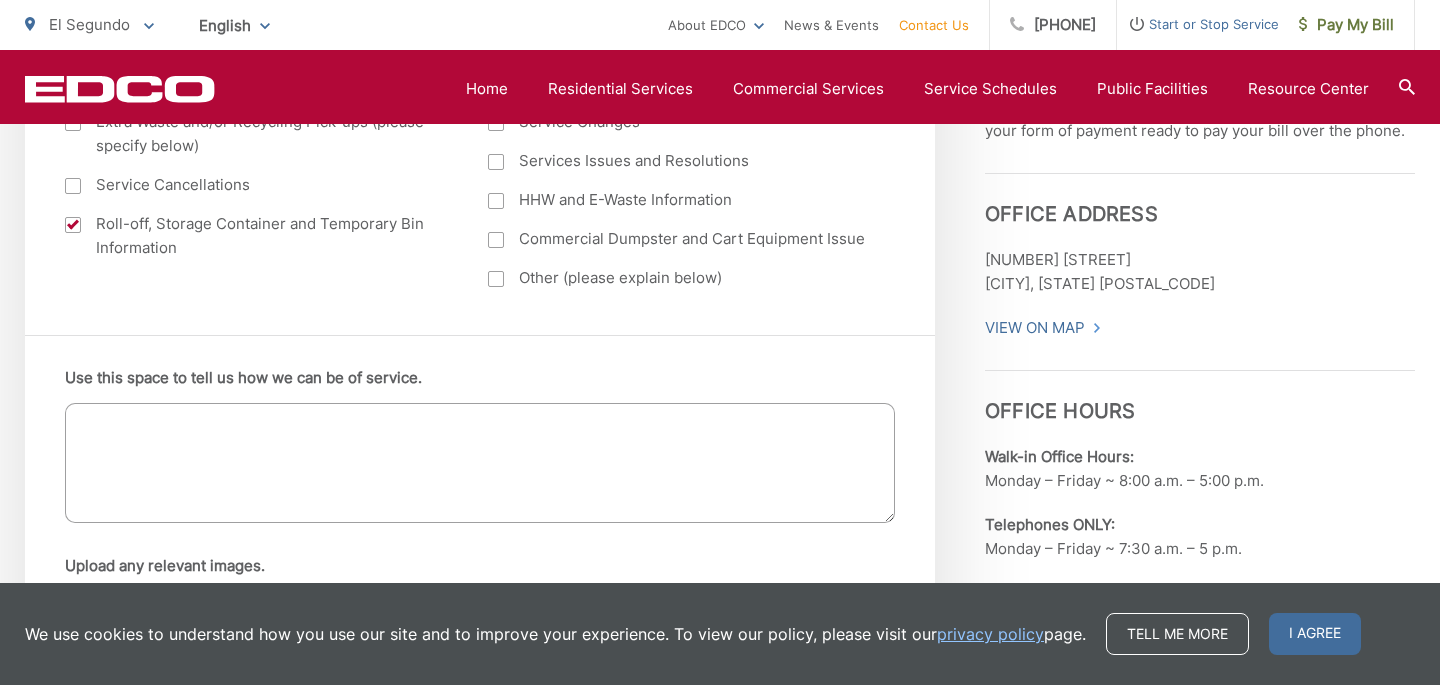 scroll, scrollTop: 1083, scrollLeft: 0, axis: vertical 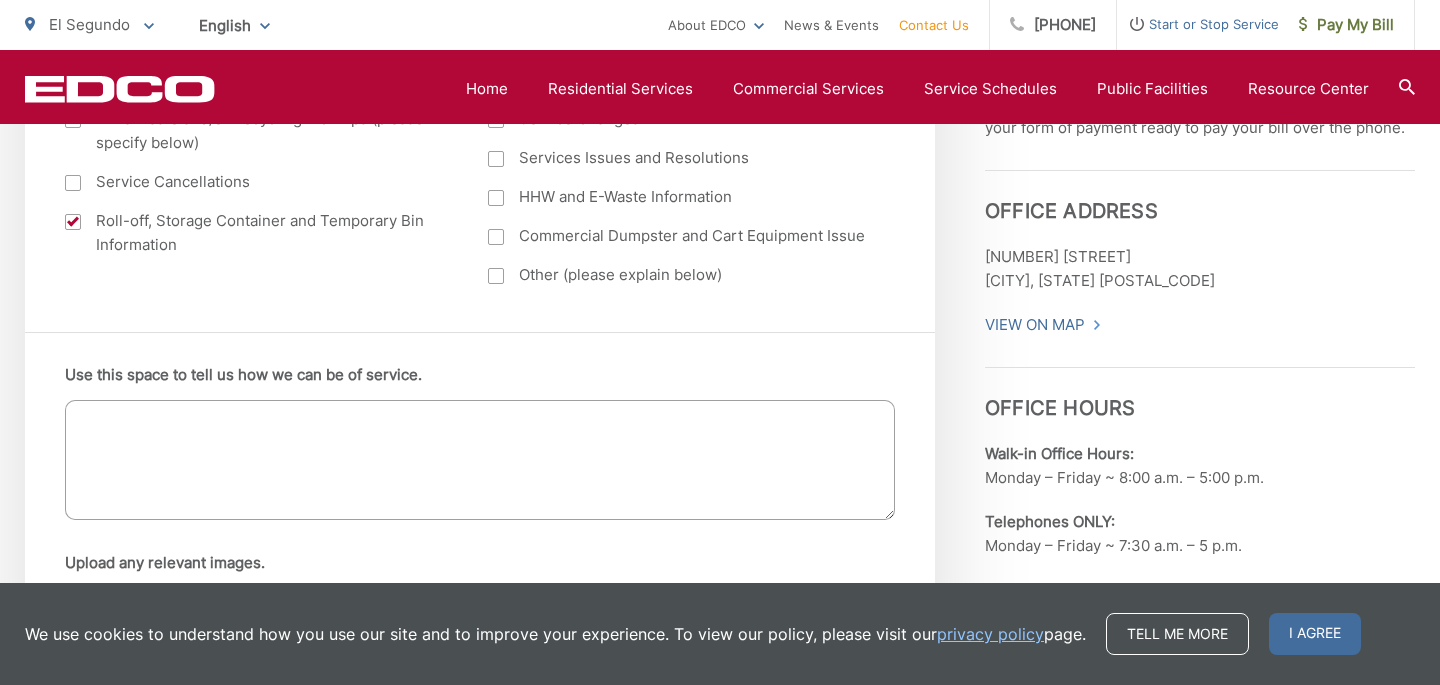 click on "Use this space to tell us how we can be of service." at bounding box center [480, 460] 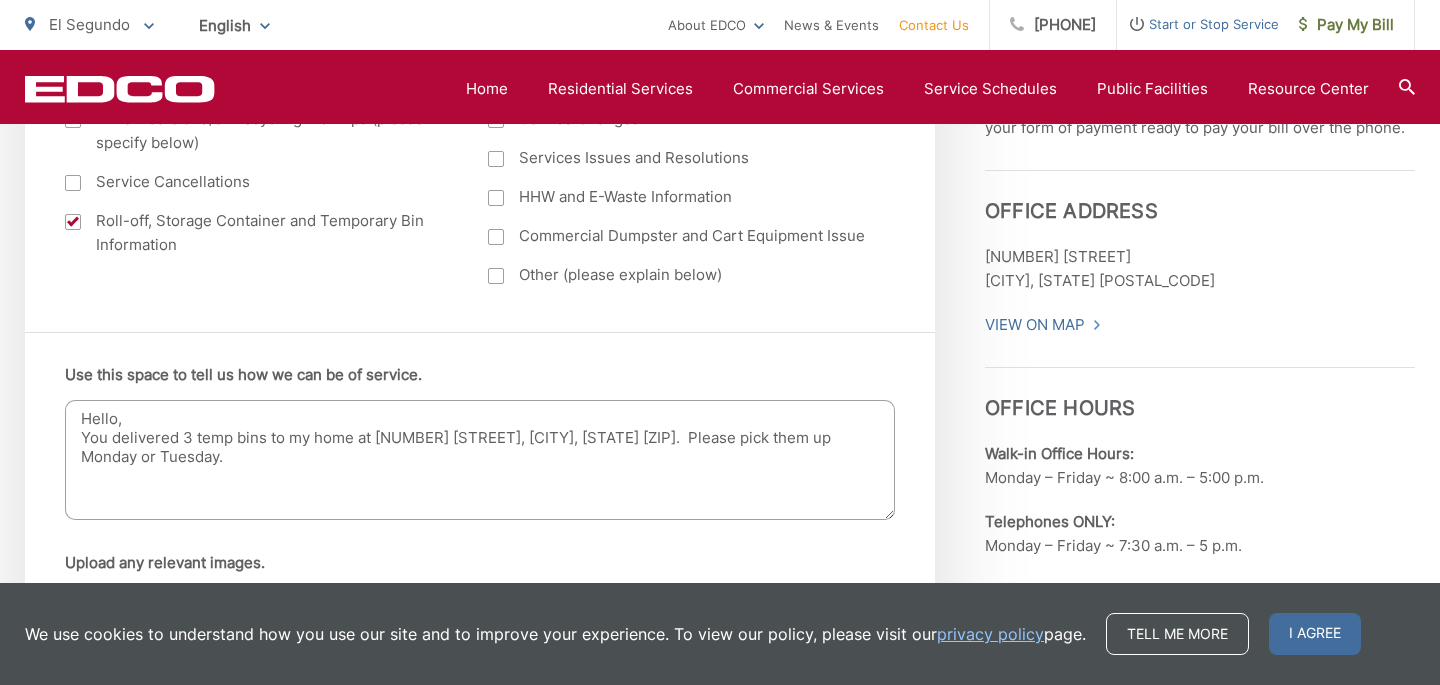 click on "Hello,
You delivered 3 temp bins to my home at [NUMBER] [STREET], [CITY], [STATE] [ZIP].  Please pick them up Monday or Tuesday." at bounding box center [480, 460] 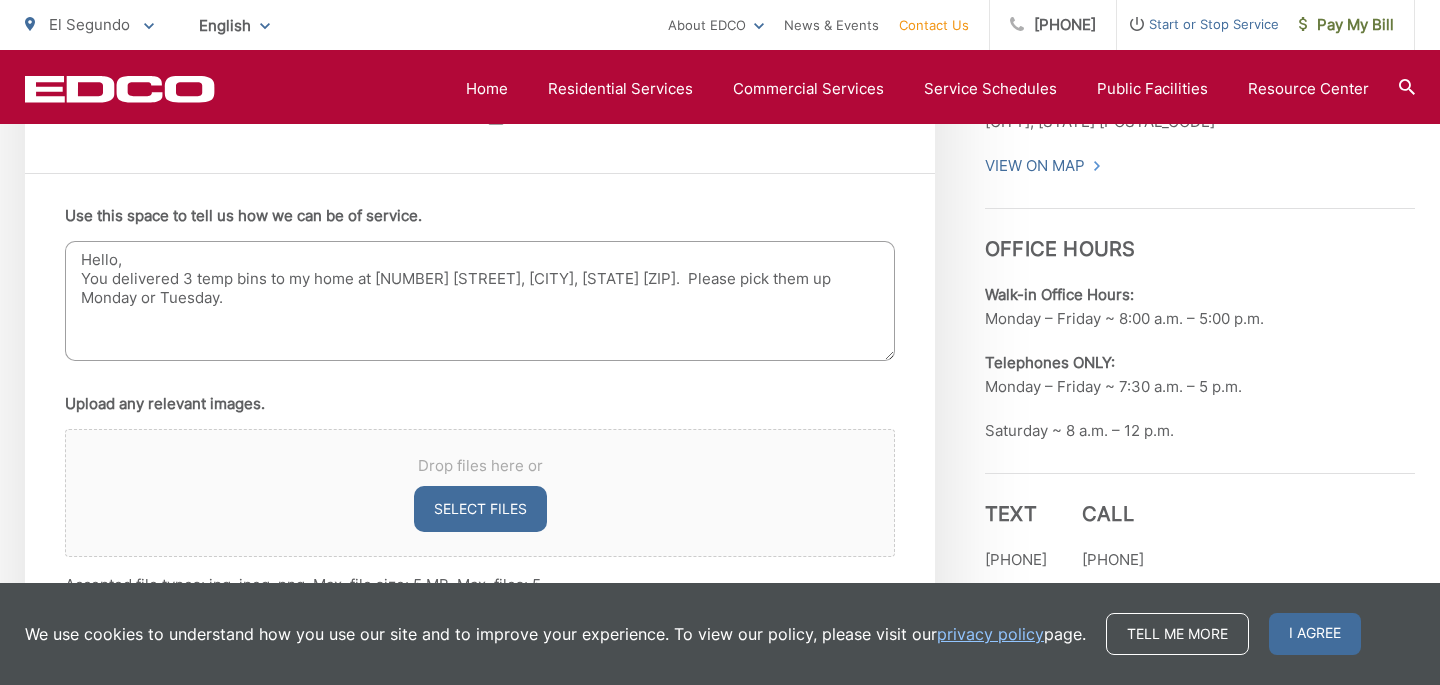 scroll, scrollTop: 1248, scrollLeft: 0, axis: vertical 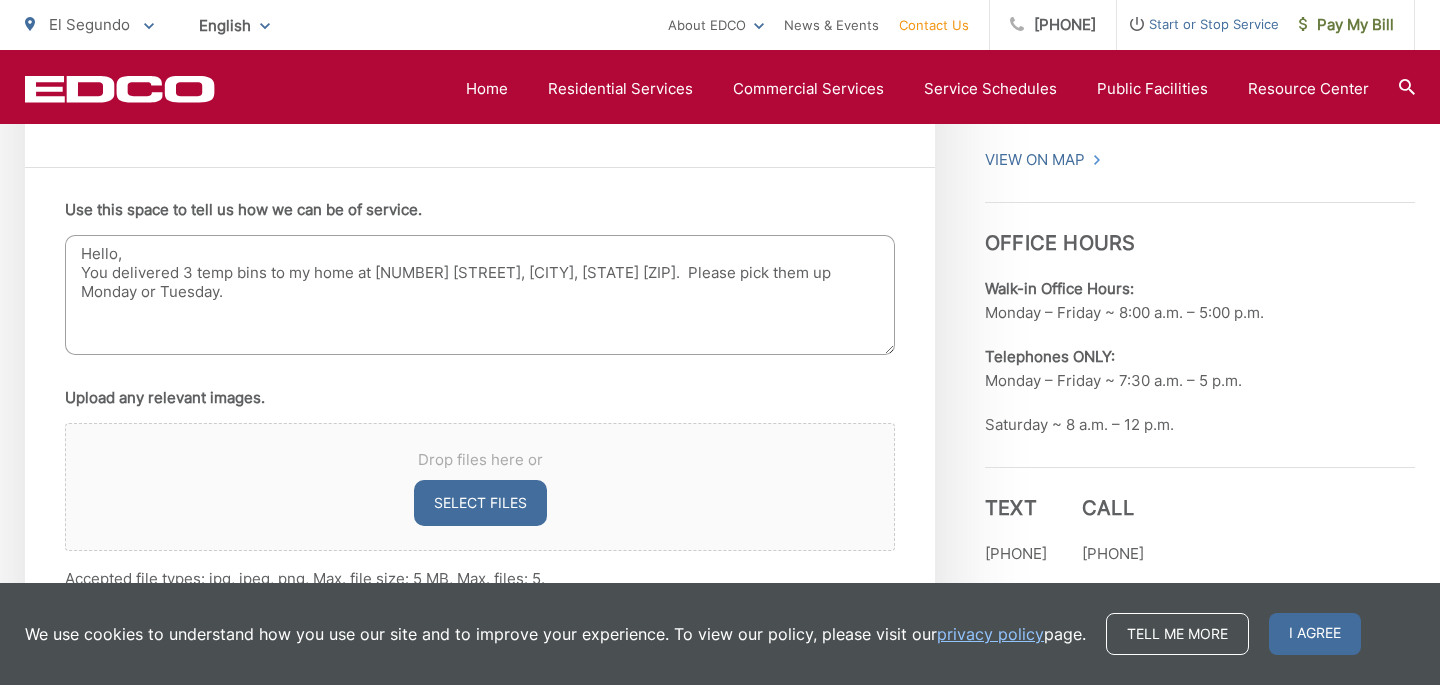 click on "Hello,
You delivered 3 temp bins to my home at [NUMBER] [STREET], [CITY], [STATE] [ZIP].  Please pick them up Monday or Tuesday." at bounding box center [480, 295] 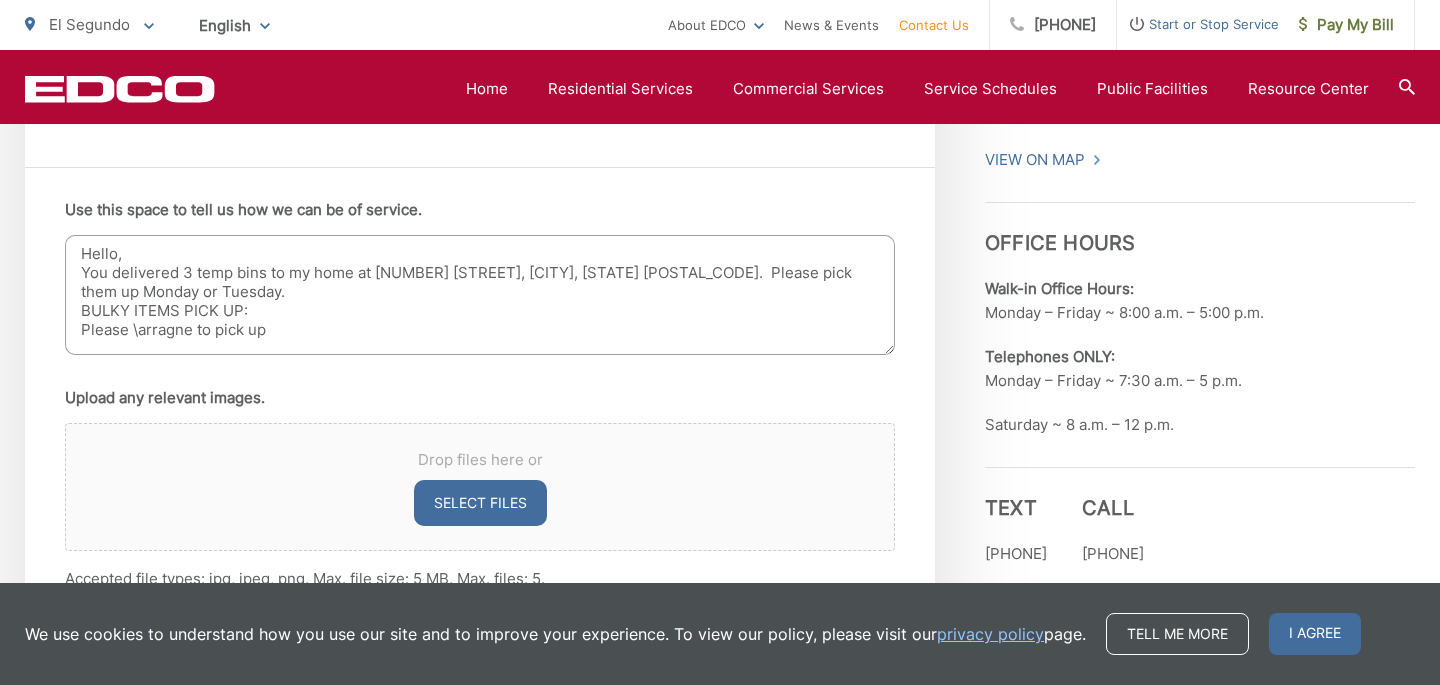 click on "Hello,
You delivered 3 temp bins to my home at [NUMBER] [STREET], [CITY], [STATE] [POSTAL_CODE].  Please pick them up Monday or Tuesday.
BULKY ITEMS PICK UP:
Please \arragne to pick up" at bounding box center [480, 295] 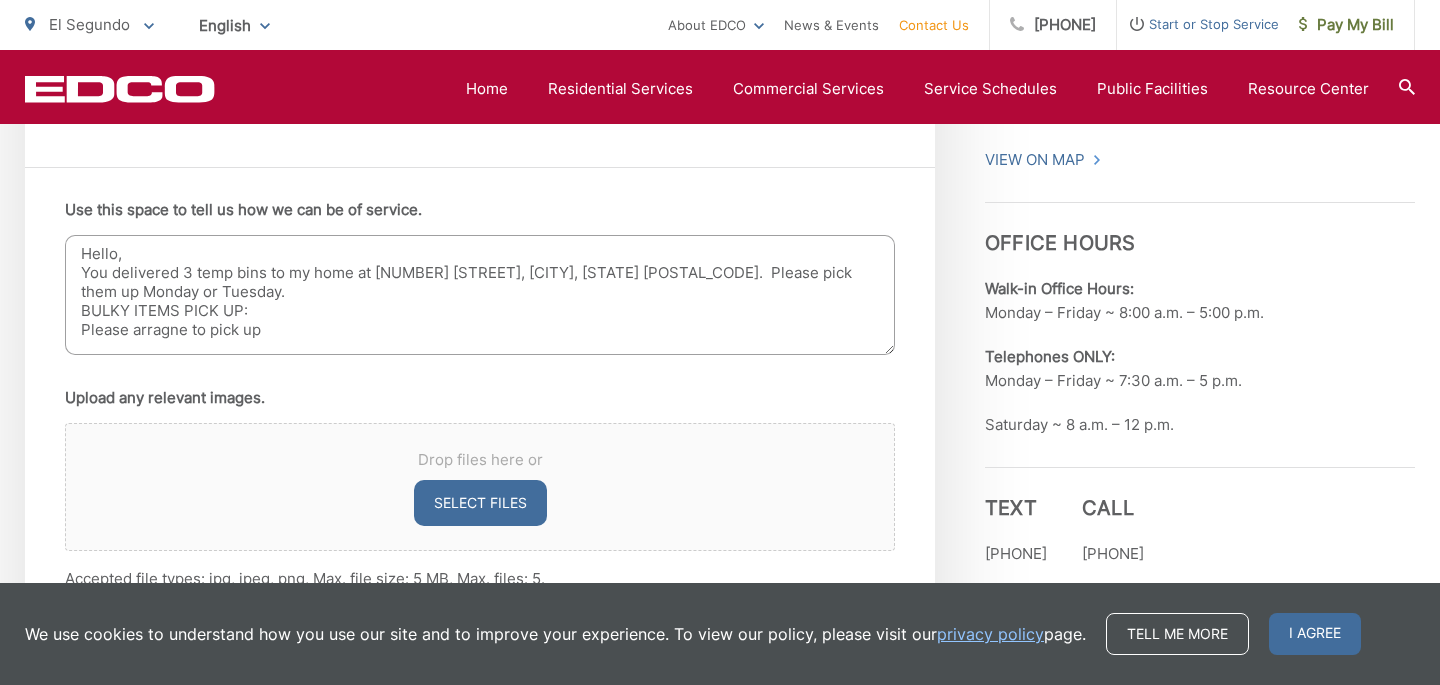 click on "Hello,
You delivered 3 temp bins to my home at [NUMBER] [STREET], [CITY], [STATE] [POSTAL_CODE].  Please pick them up Monday or Tuesday.
BULKY ITEMS PICK UP:
Please arragne to pick up" at bounding box center [480, 295] 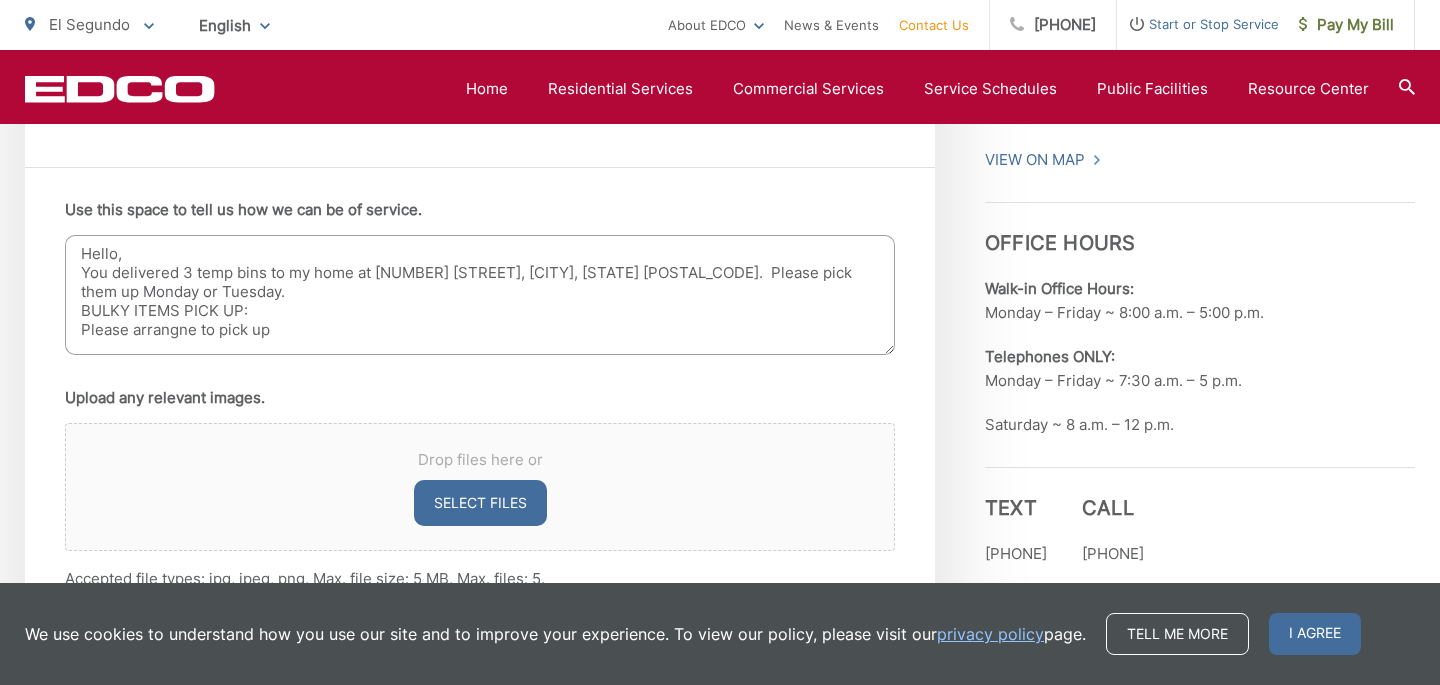 click on "Hello,
You delivered 3 temp bins to my home at [NUMBER] [STREET], [CITY], [STATE] [POSTAL_CODE].  Please pick them up Monday or Tuesday.
BULKY ITEMS PICK UP:
Please arrangne to pick up" at bounding box center (480, 295) 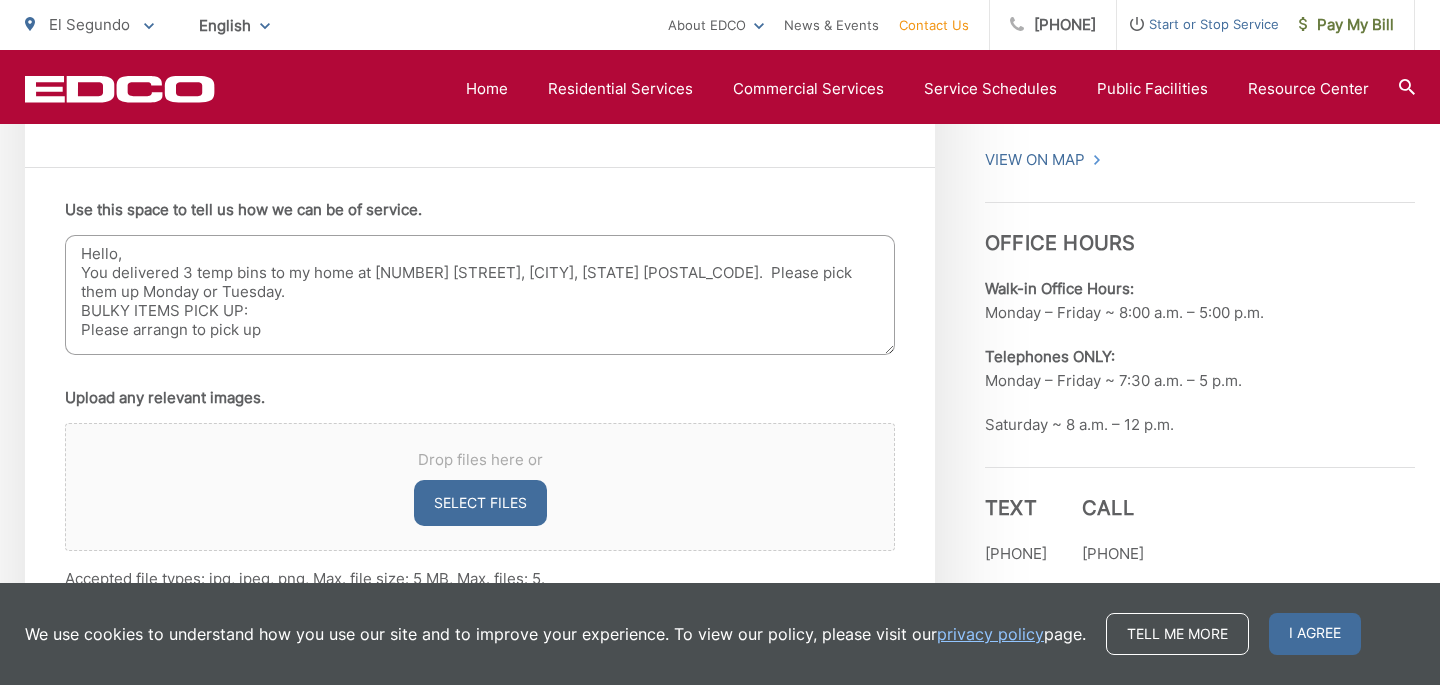 click on "Hello,
You delivered 3 temp bins to my home at [NUMBER] [STREET], [CITY], [STATE] [POSTAL_CODE].  Please pick them up Monday or Tuesday.
BULKY ITEMS PICK UP:
Please arrangn to pick up" at bounding box center [480, 295] 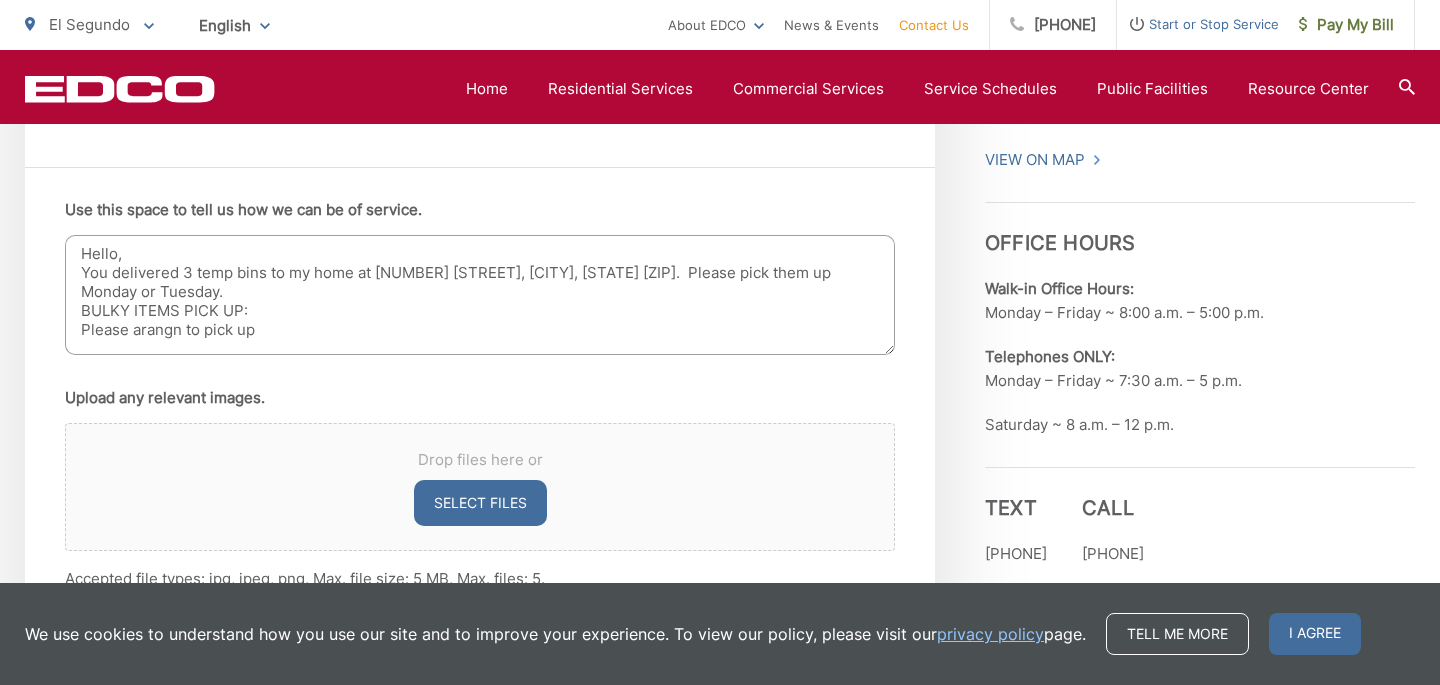 click on "Hello,
You delivered 3 temp bins to my home at [NUMBER] [STREET], [CITY], [STATE] [ZIP].  Please pick them up Monday or Tuesday.
BULKY ITEMS PICK UP:
Please arangn to pick up" at bounding box center [480, 295] 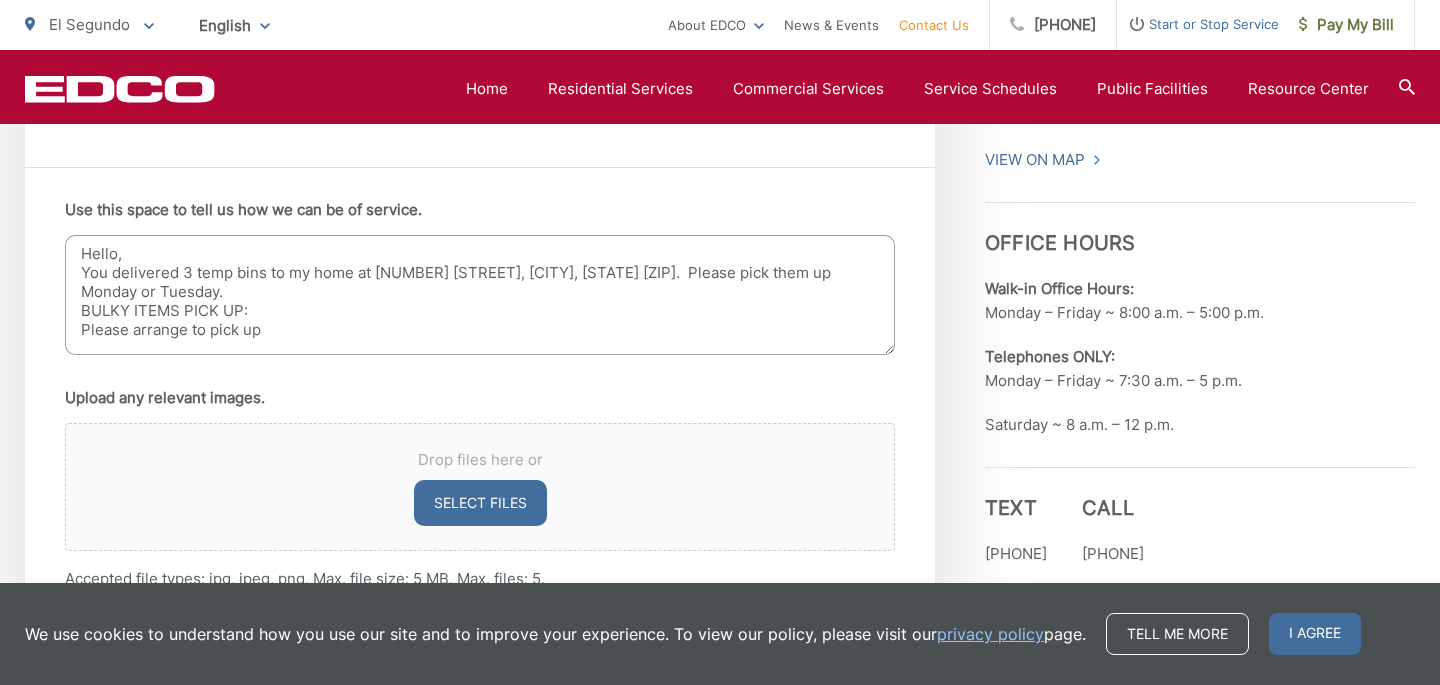 click on "Hello,
You delivered 3 temp bins to my home at [NUMBER] [STREET], [CITY], [STATE] [ZIP].  Please pick them up Monday or Tuesday.
BULKY ITEMS PICK UP:
Please arrange to pick up" at bounding box center [480, 295] 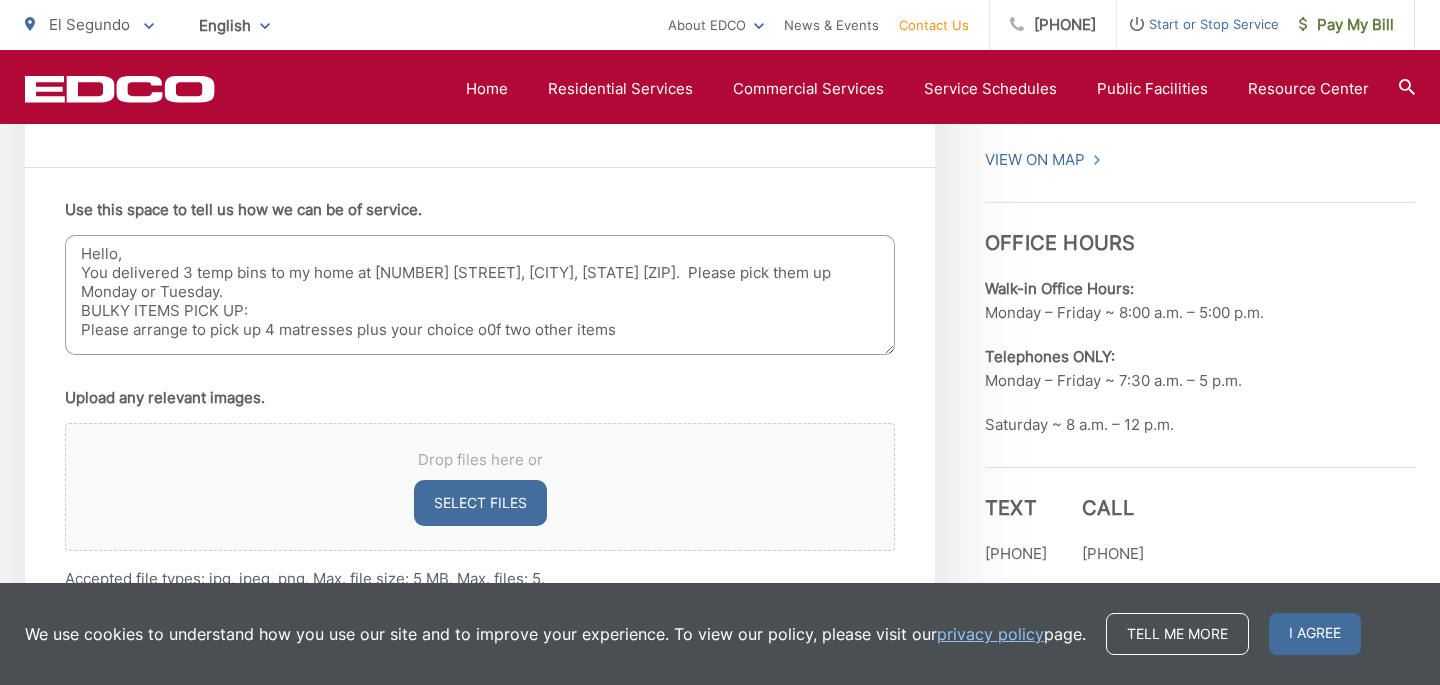 click on "Hello,
You delivered 3 temp bins to my home at [NUMBER] [STREET], [CITY], [STATE] [ZIP].  Please pick them up Monday or Tuesday.
BULKY ITEMS PICK UP:
Please arrange to pick up 4 matresses plus your choice o0f two other items" at bounding box center [480, 295] 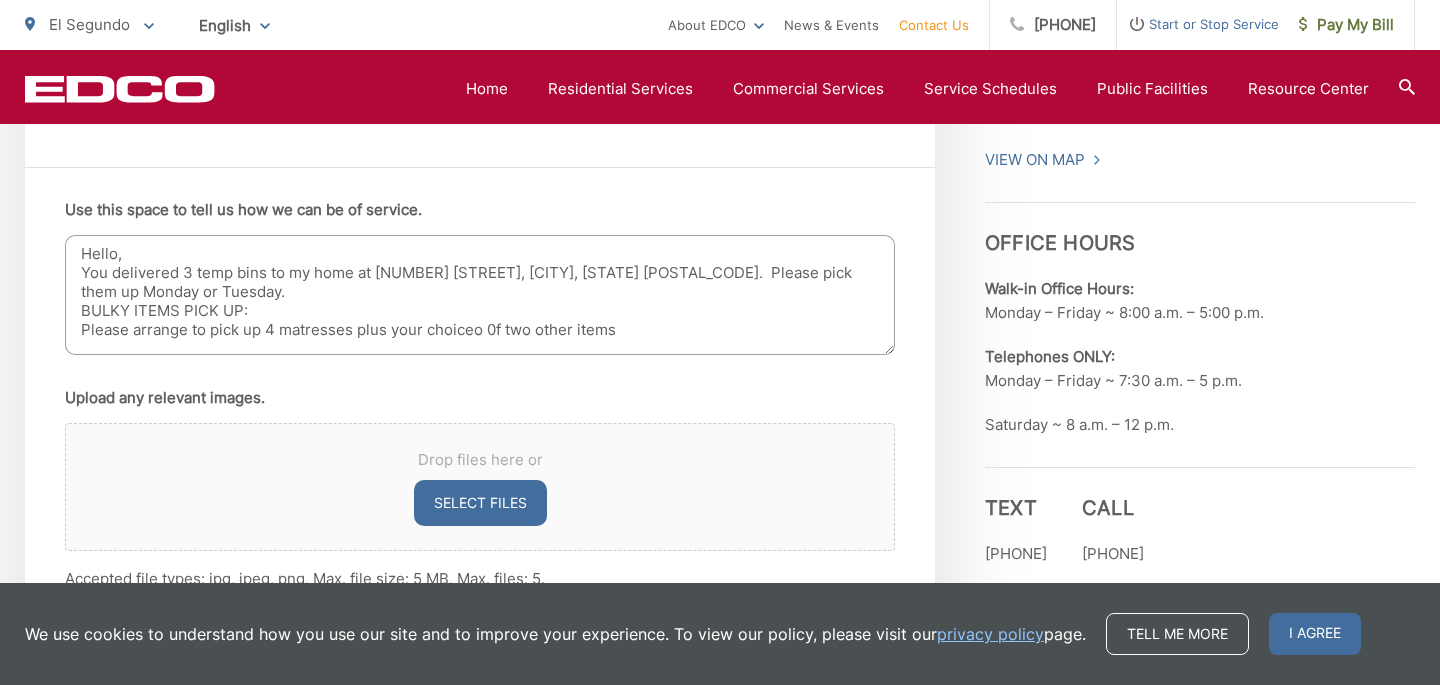 click on "Hello,
You delivered 3 temp bins to my home at [NUMBER] [STREET], [CITY], [STATE] [POSTAL_CODE].  Please pick them up Monday or Tuesday.
BULKY ITEMS PICK UP:
Please arrange to pick up 4 matresses plus your choiceo 0f two other items" at bounding box center (480, 295) 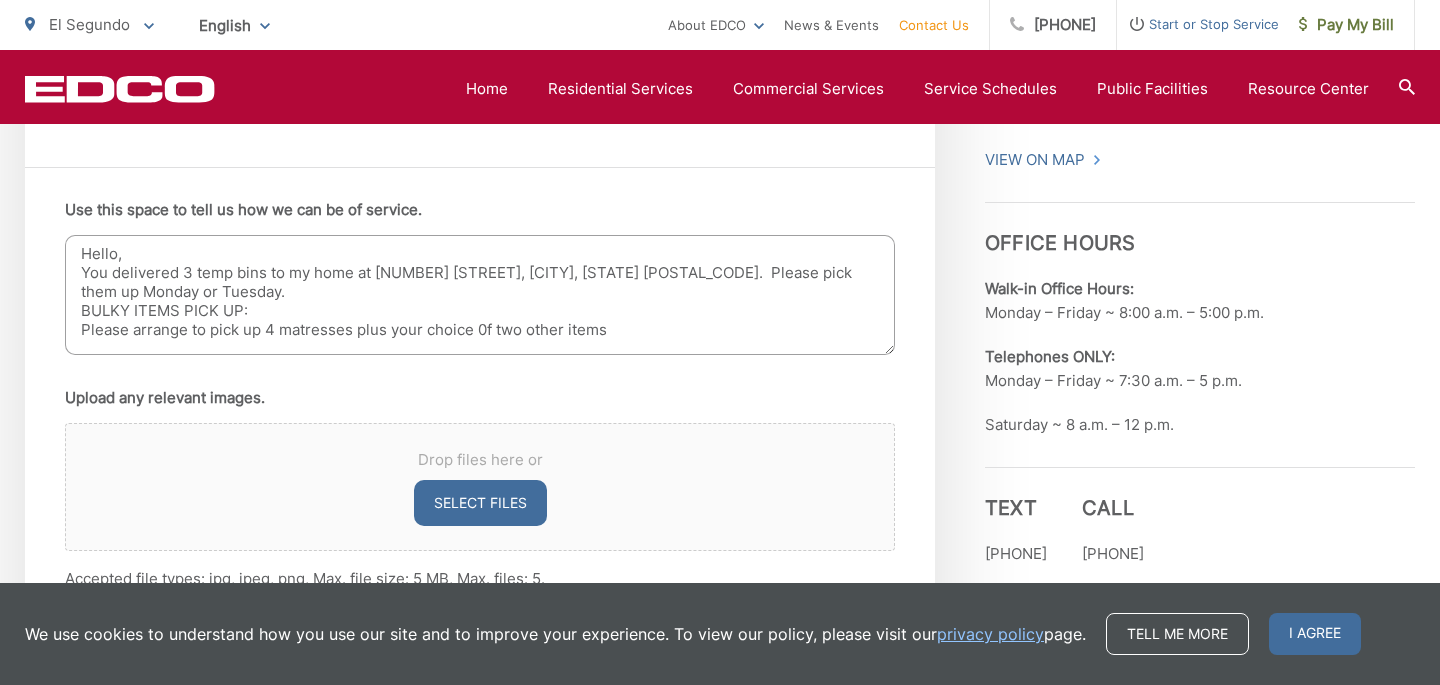 click on "Hello,
You delivered 3 temp bins to my home at [NUMBER] [STREET], [CITY], [STATE] [POSTAL_CODE].  Please pick them up Monday or Tuesday.
BULKY ITEMS PICK UP:
Please arrange to pick up 4 matresses plus your choice 0f two other items" at bounding box center (480, 295) 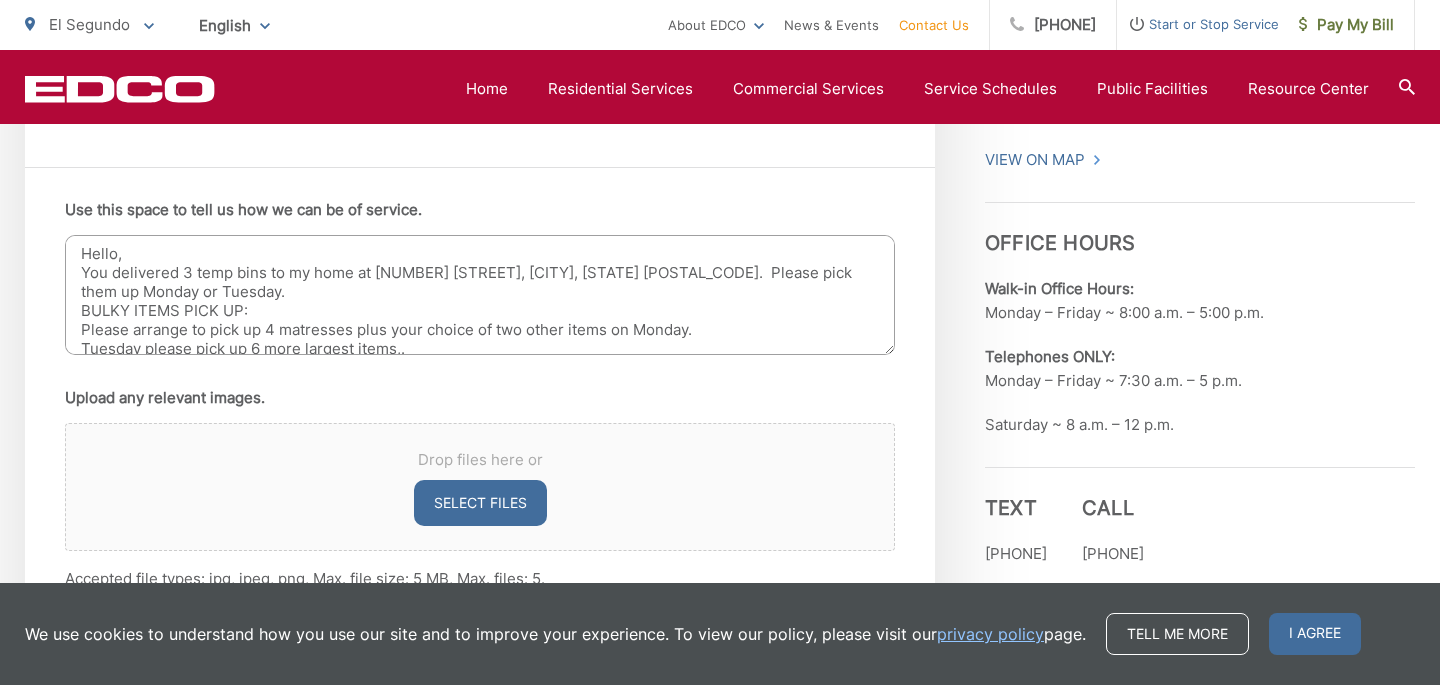 click on "Hello,
You delivered 3 temp bins to my home at [NUMBER] [STREET], [CITY], [STATE] [POSTAL_CODE].  Please pick them up Monday or Tuesday.
BULKY ITEMS PICK UP:
Please arrange to pick up 4 matresses plus your choice of two other items on Monday.
Tuesday please pick up 6 more largest items,.
Wednesday please pick up 6 more largest  items
Thursday please pick up the finial six largest items
THESE ITEMS ARE LOCATED IN THE DRIVEWAY ON THE ACACIA SIDE OF THE HOUSE
These 4 pickups should complete all of our bulky items to be removed.
When all of the dust settles I will need to order" at bounding box center (480, 295) 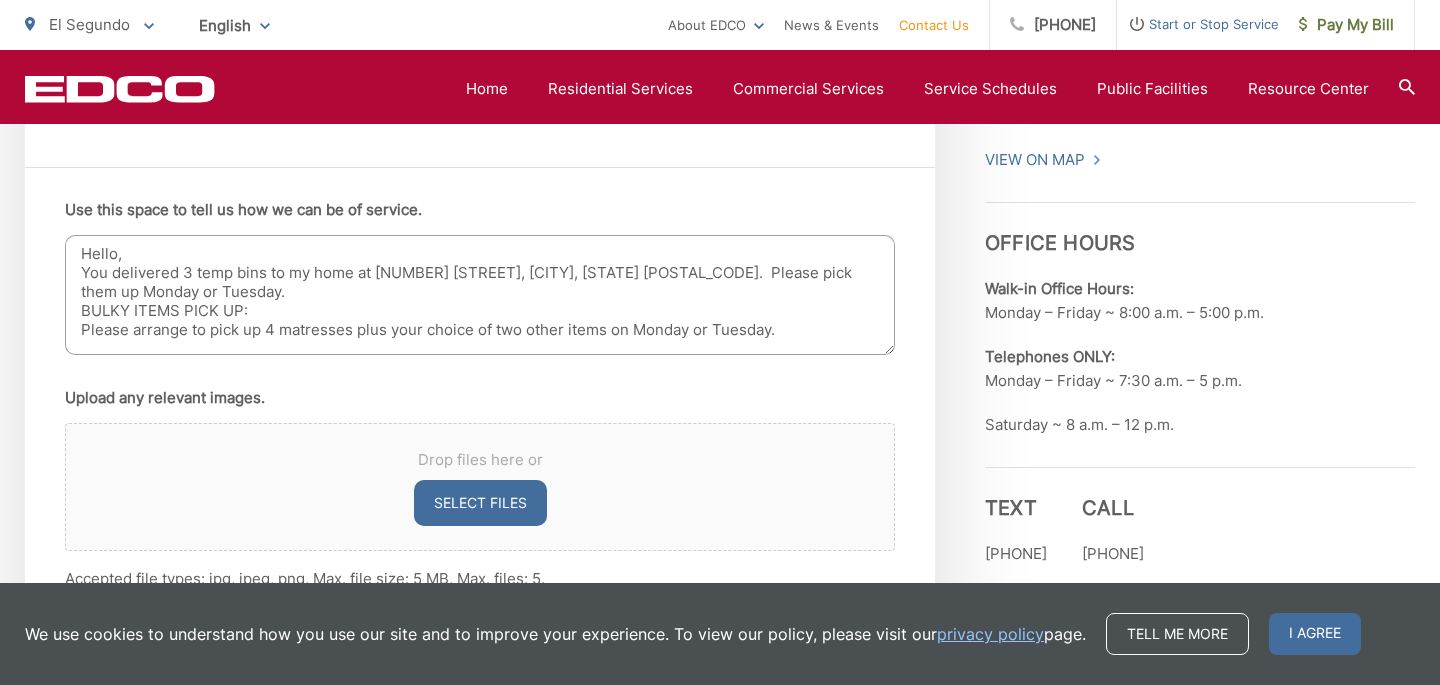 click on "Hello,
You delivered 3 temp bins to my home at [NUMBER] [STREET], [CITY], [STATE] [POSTAL_CODE].  Please pick them up Monday or Tuesday.
BULKY ITEMS PICK UP:
Please arrange to pick up 4 matresses plus your choice of two other items on Monday or Tuesday." at bounding box center [480, 295] 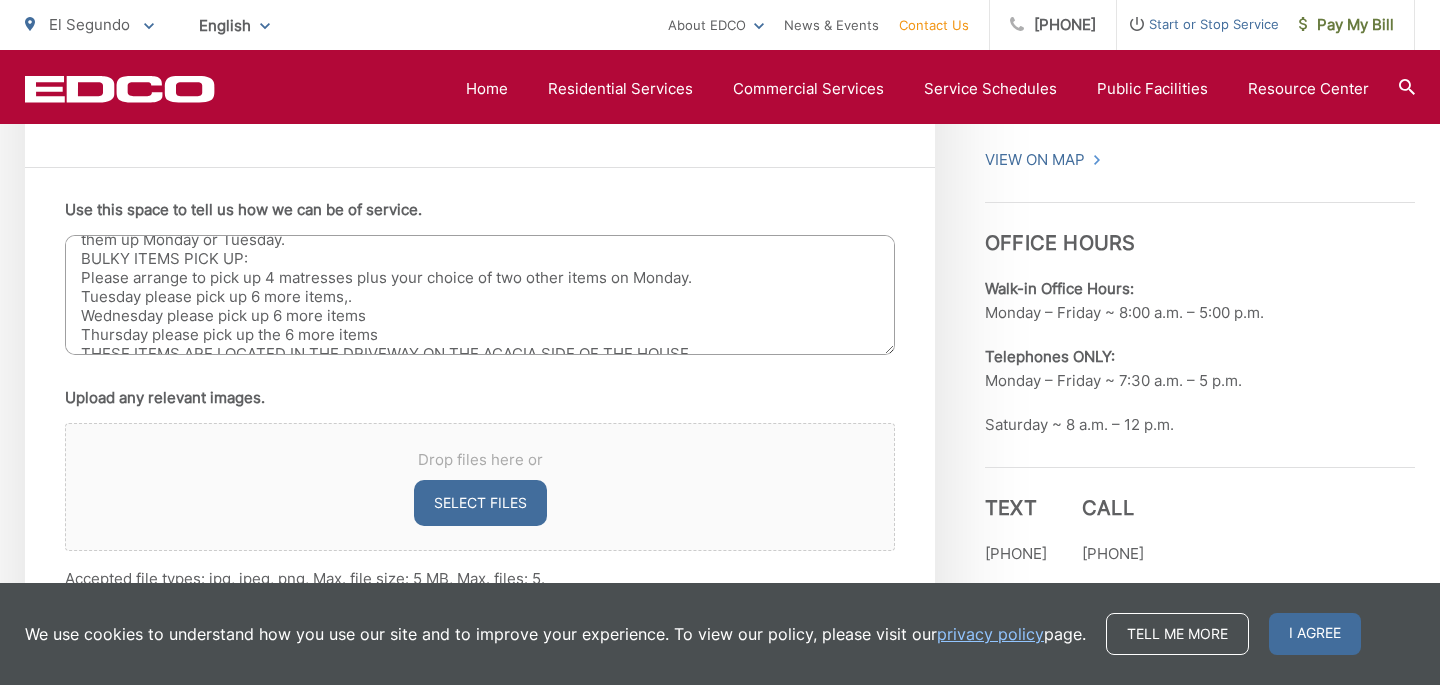 scroll, scrollTop: 70, scrollLeft: 0, axis: vertical 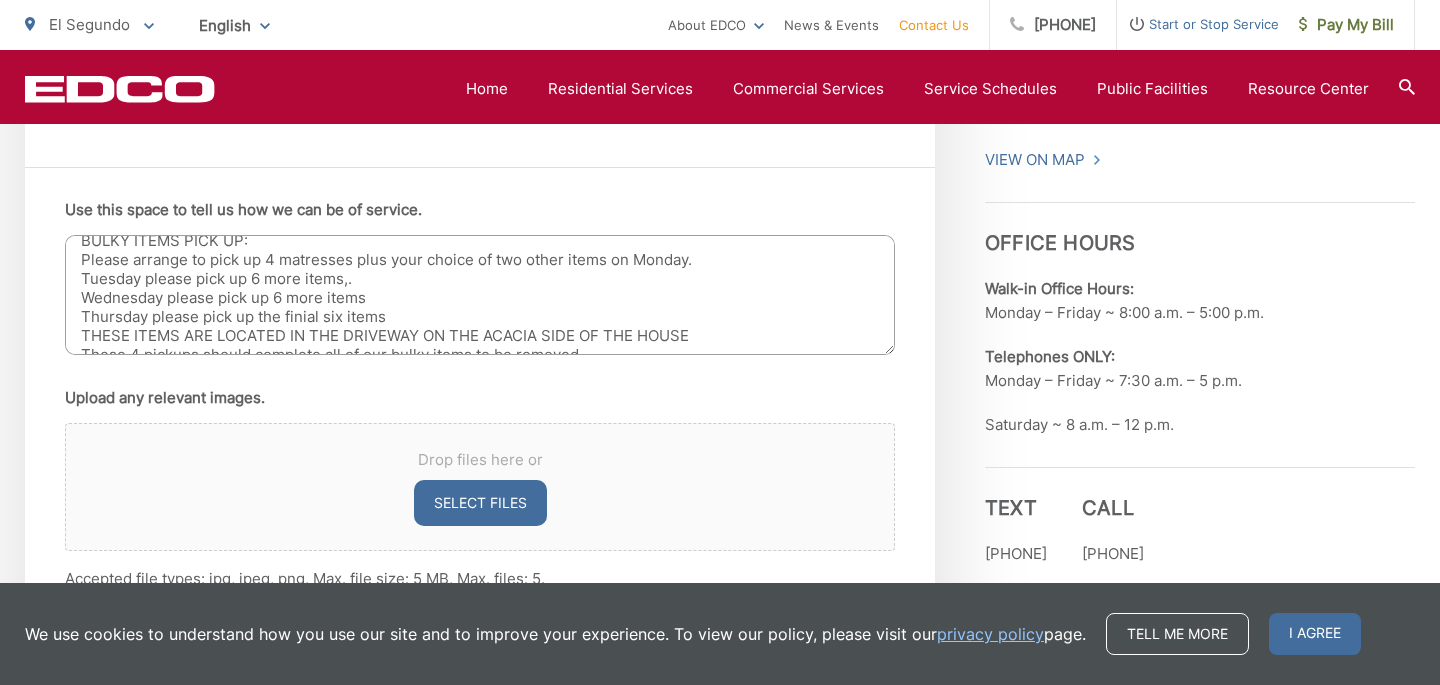 click on "Hello,
You delivered 3 temp bins to my home at [NUMBER] [STREET], [CITY], [STATE] [ZIP].  Please pick them up Monday or Tuesday.
BULKY ITEMS PICK UP:
Please arrange to pick up 4 matresses plus your choice of two other items on Monday.
Tuesday please pick up 6 more items,.
Wednesday please pick up 6 more items
Thursday please pick up the finial six items
THESE ITEMS ARE LOCATED IN THE DRIVEWAY ON THE ACACIA SIDE OF THE HOUSE
These 4 pickups should complete all of our bulky items to be removed." at bounding box center [480, 295] 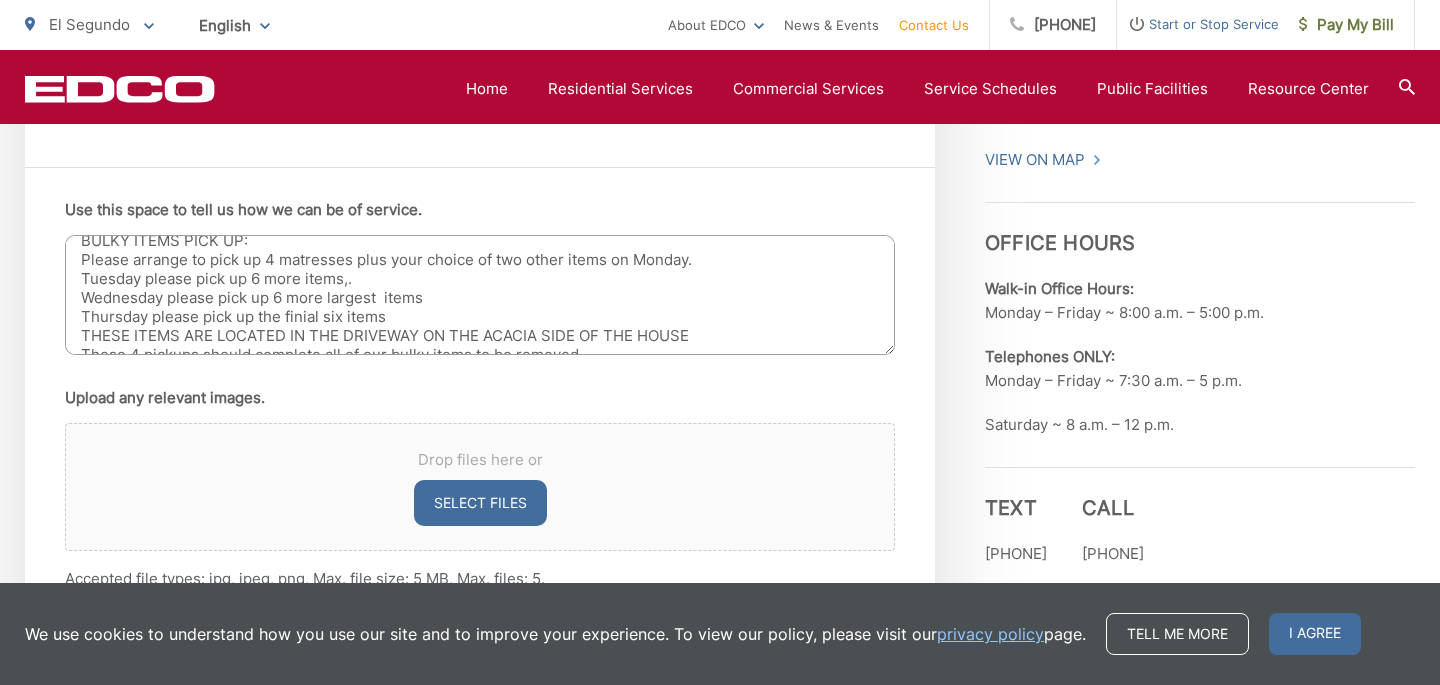 click on "Hello,
You delivered 3 temp bins to my home at [NUMBER] [STREET], [CITY], [STATE] [ZIP].  Please pick them up Monday or Tuesday.
BULKY ITEMS PICK UP:
Please arrange to pick up 4 matresses plus your choice of two other items on Monday.
Tuesday please pick up 6 more items,.
Wednesday please pick up 6 more largest  items
Thursday please pick up the finial six items
THESE ITEMS ARE LOCATED IN THE DRIVEWAY ON THE ACACIA SIDE OF THE HOUSE
These 4 pickups should complete all of our bulky items to be removed." at bounding box center (480, 295) 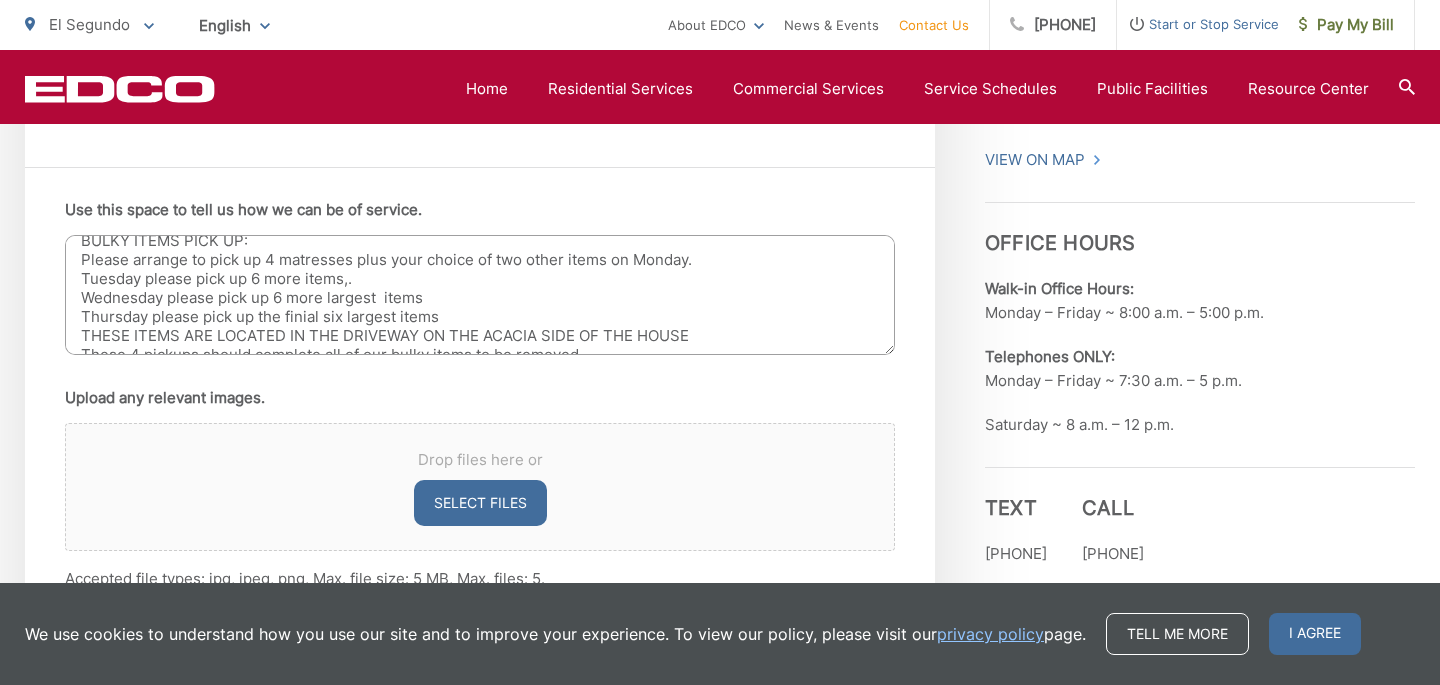 click on "Hello,
You delivered 3 temp bins to my home at [NUMBER] [STREET], [CITY], [STATE] [ZIP].  Please pick them up Monday or Tuesday.
BULKY ITEMS PICK UP:
Please arrange to pick up 4 matresses plus your choice of two other items on Monday.
Tuesday please pick up 6 more items,.
Wednesday please pick up 6 more largest  items
Thursday please pick up the finial six largest items
THESE ITEMS ARE LOCATED IN THE DRIVEWAY ON THE ACACIA SIDE OF THE HOUSE
These 4 pickups should complete all of our bulky items to be removed." at bounding box center [480, 295] 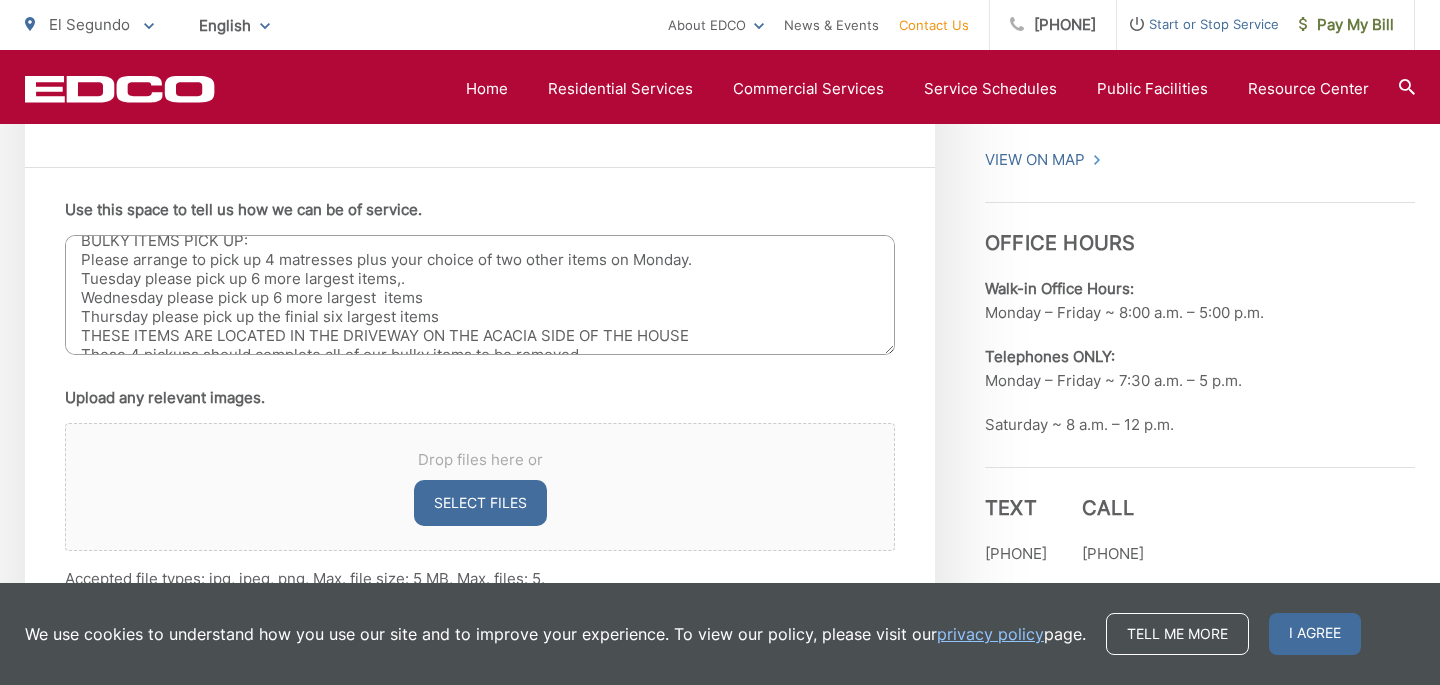 click on "Hello,
You delivered 3 temp bins to my home at [NUMBER] [STREET], [CITY], [STATE] [ZIP].  Please pick them up Monday or Tuesday.
BULKY ITEMS PICK UP:
Please arrange to pick up 4 matresses plus your choice of two other items on Monday.
Tuesday please pick up 6 more largest items,.
Wednesday please pick up 6 more largest  items
Thursday please pick up the finial six largest items
THESE ITEMS ARE LOCATED IN THE DRIVEWAY ON THE ACACIA SIDE OF THE HOUSE
These 4 pickups should complete all of our bulky items to be removed." at bounding box center (480, 295) 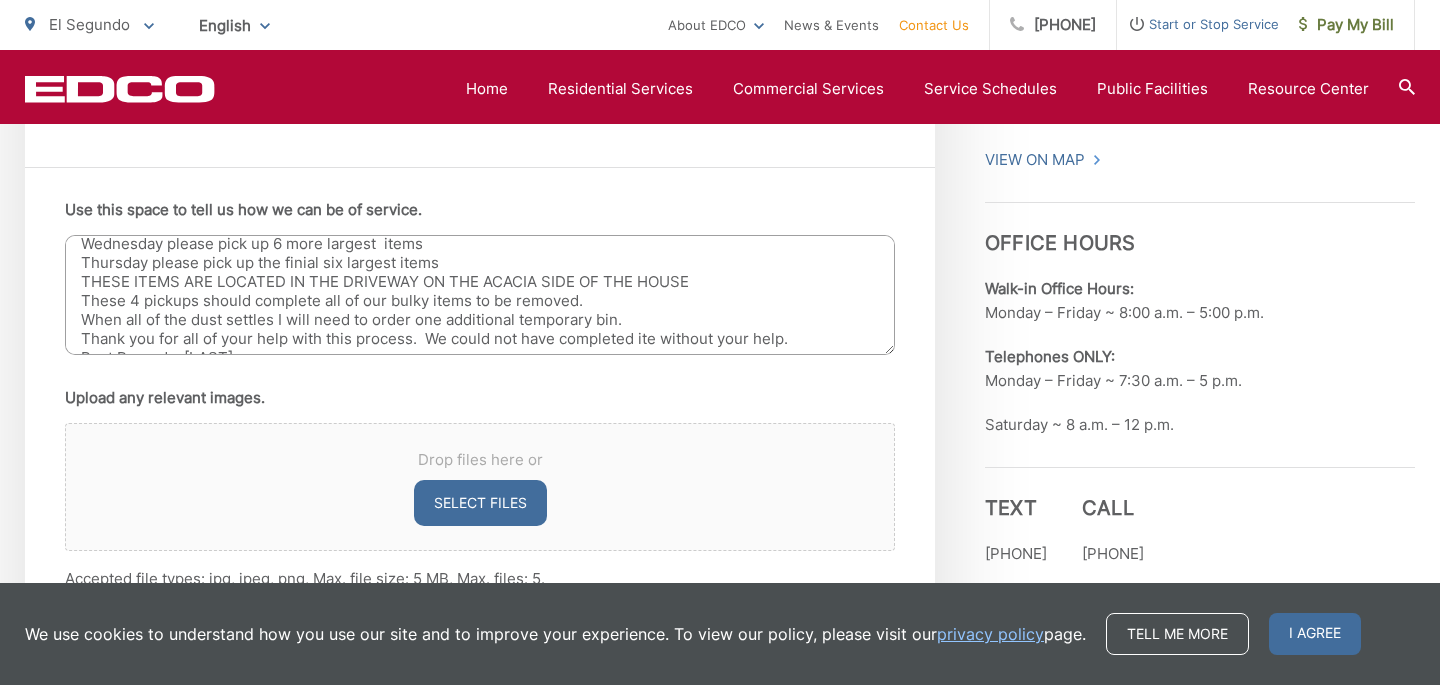 scroll, scrollTop: 142, scrollLeft: 0, axis: vertical 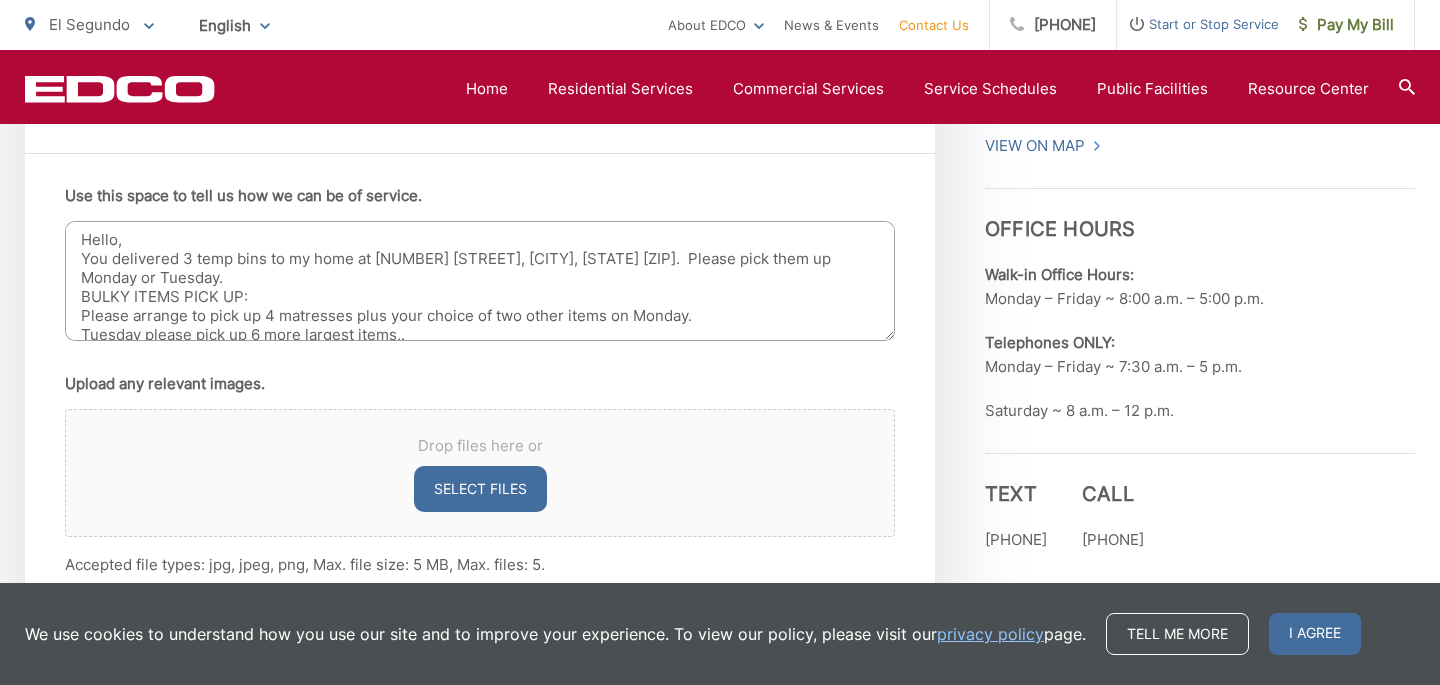 type on "Hello,
You delivered 3 temp bins to my home at [NUMBER] [STREET], [CITY], [STATE] [ZIP].  Please pick them up Monday or Tuesday.
BULKY ITEMS PICK UP:
Please arrange to pick up 4 matresses plus your choice of two other items on Monday.
Tuesday please pick up 6 more largest items,.
Wednesday please pick up 6 more largest  items
Thursday please pick up the finial six largest items
THESE ITEMS ARE LOCATED IN THE DRIVEWAY ON THE ACACIA SIDE OF THE HOUSE
These 4 pickups should complete all of our bulky items to be removed.
When all of the dust settles I will need to order one additional temporary bin.
Thank you for all of your help with this process.  We could not have completed ite without your help.
Best Regards,
[FIRST] [LAST]" 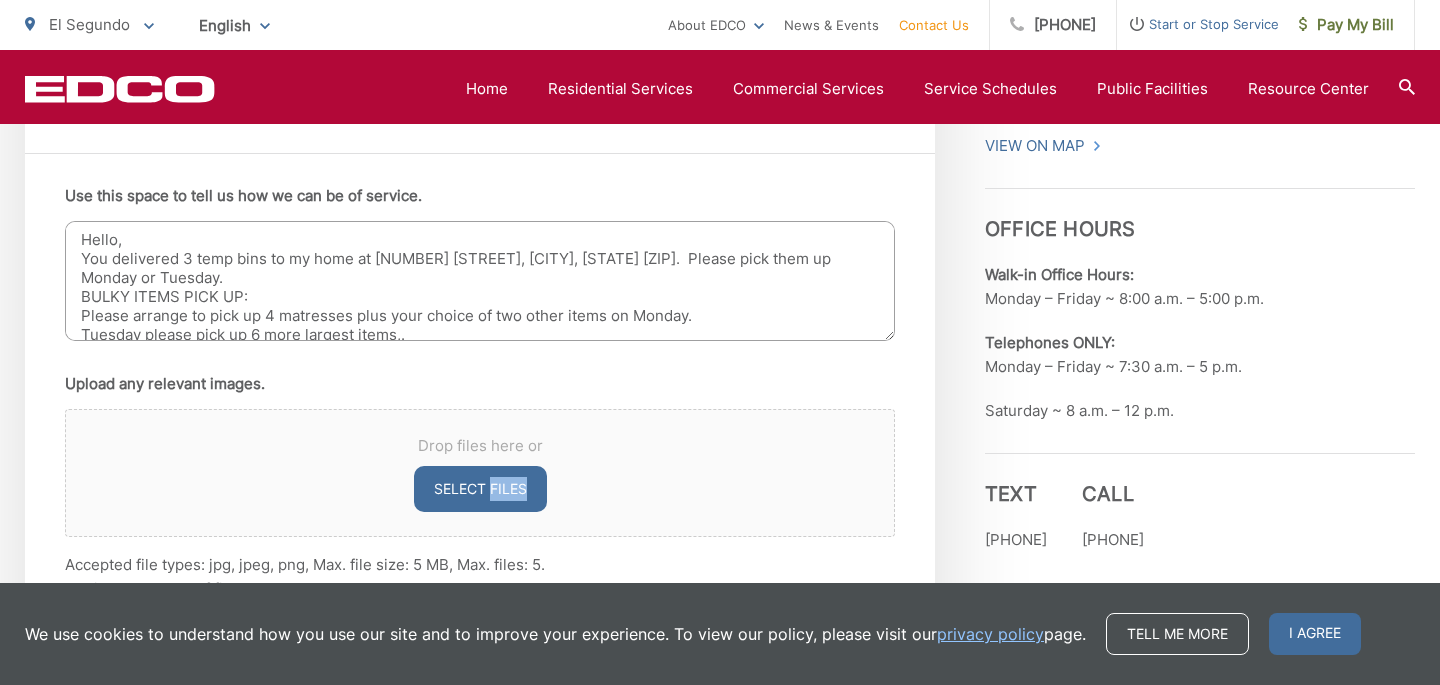 click on "Drop files here or
Select files" at bounding box center (480, 473) 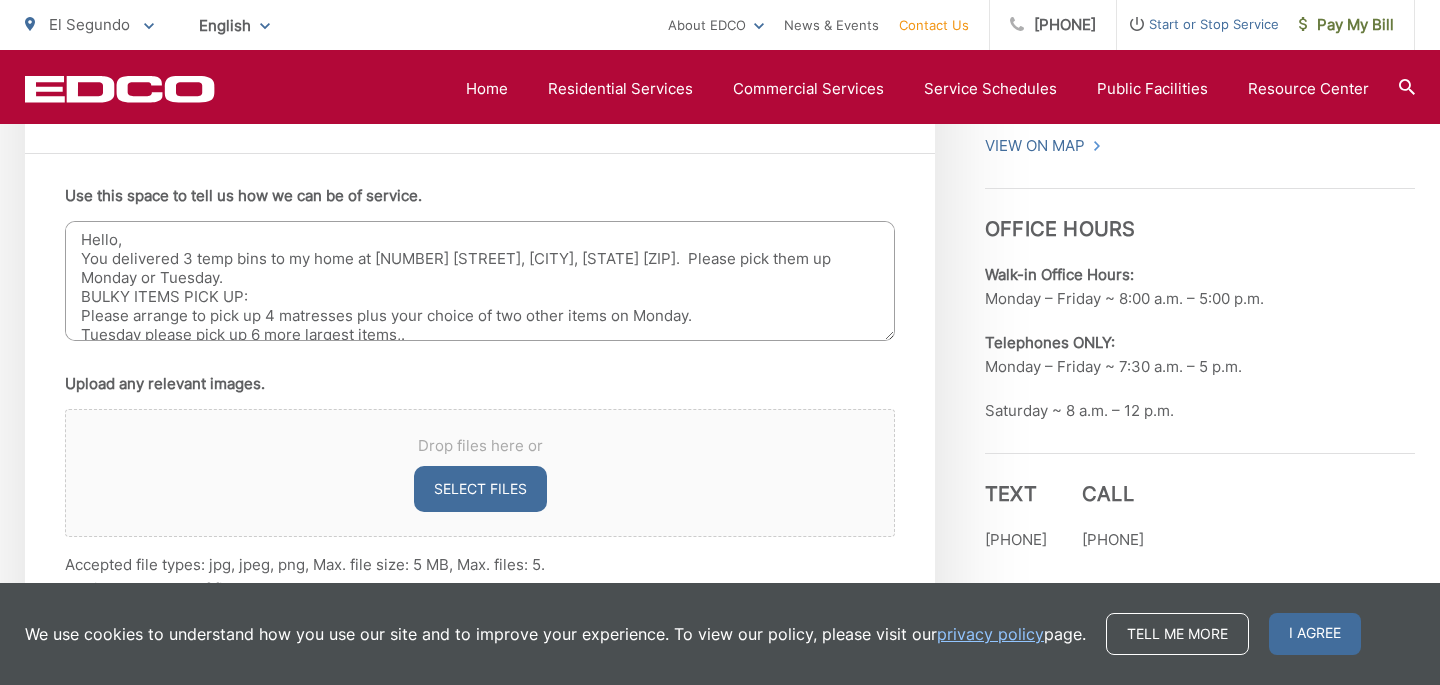 click on "Drop files here or
Select files" at bounding box center [480, 473] 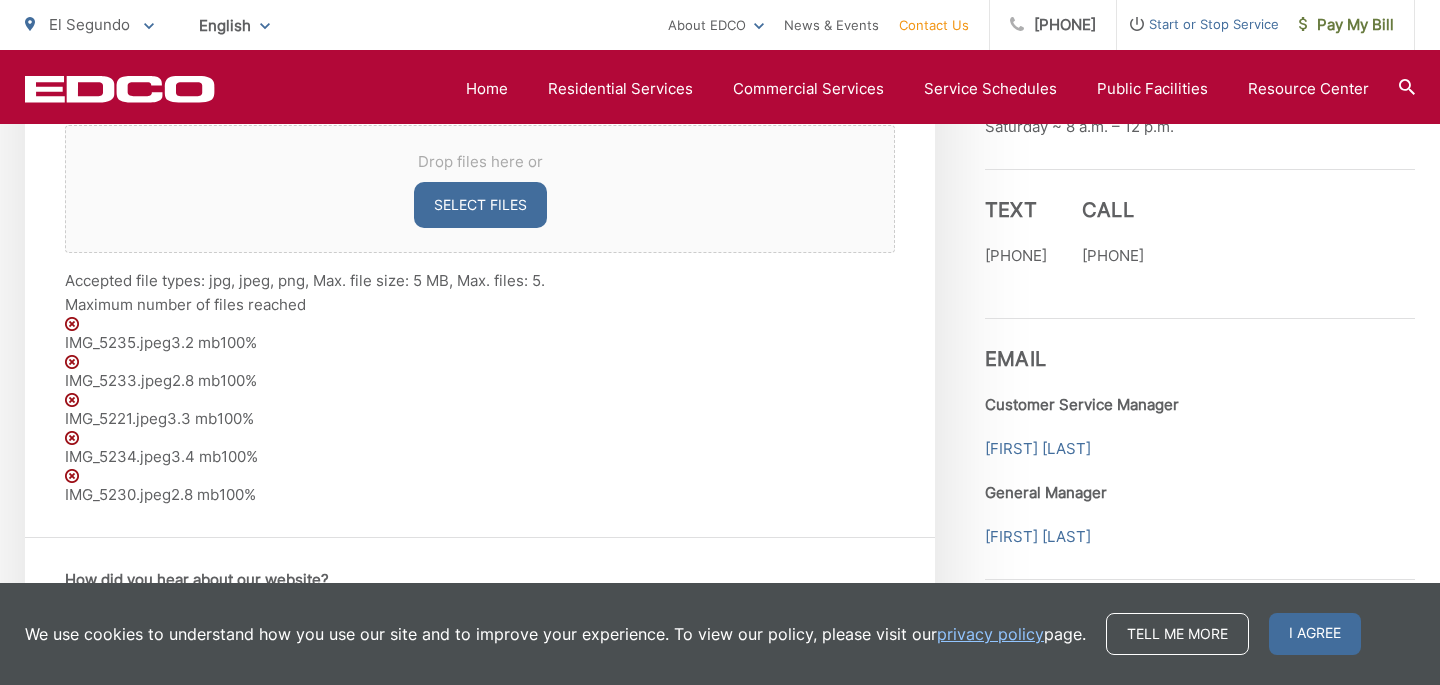 scroll, scrollTop: 1596, scrollLeft: 0, axis: vertical 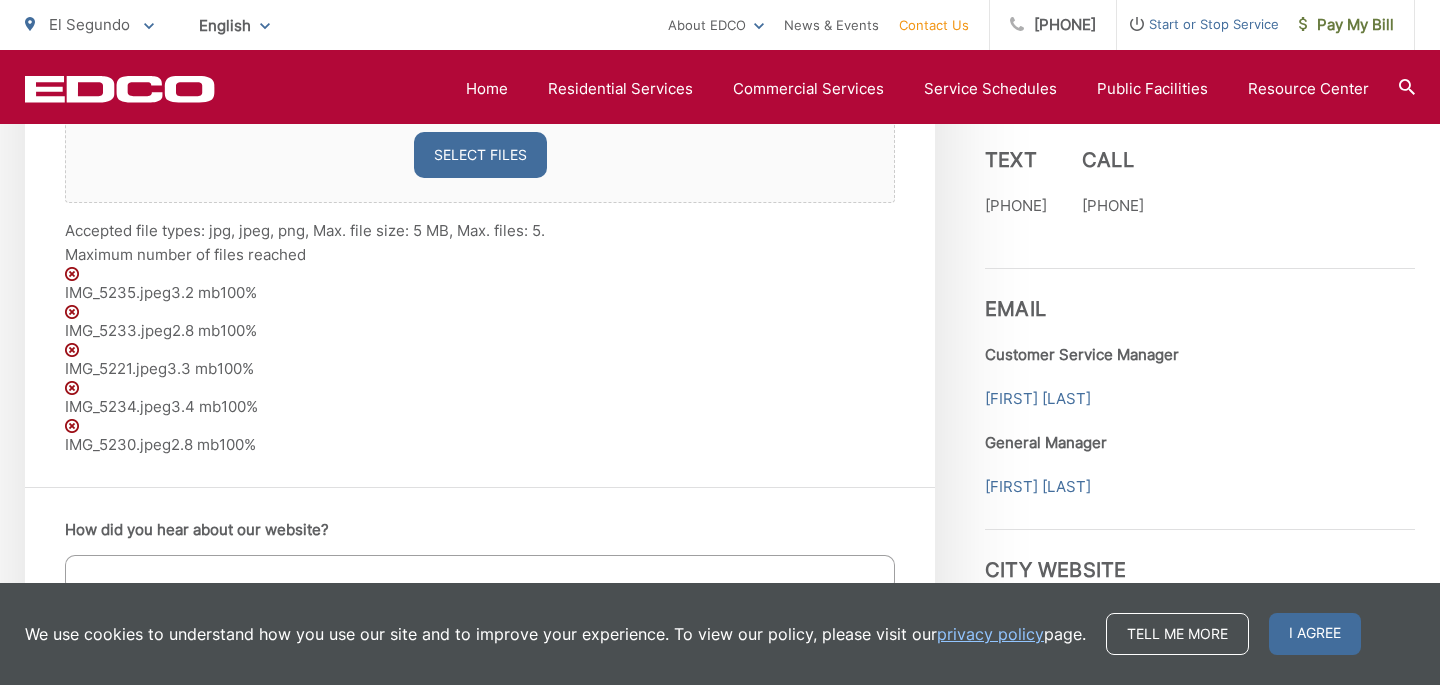 drag, startPoint x: 488, startPoint y: 447, endPoint x: 468, endPoint y: 447, distance: 20 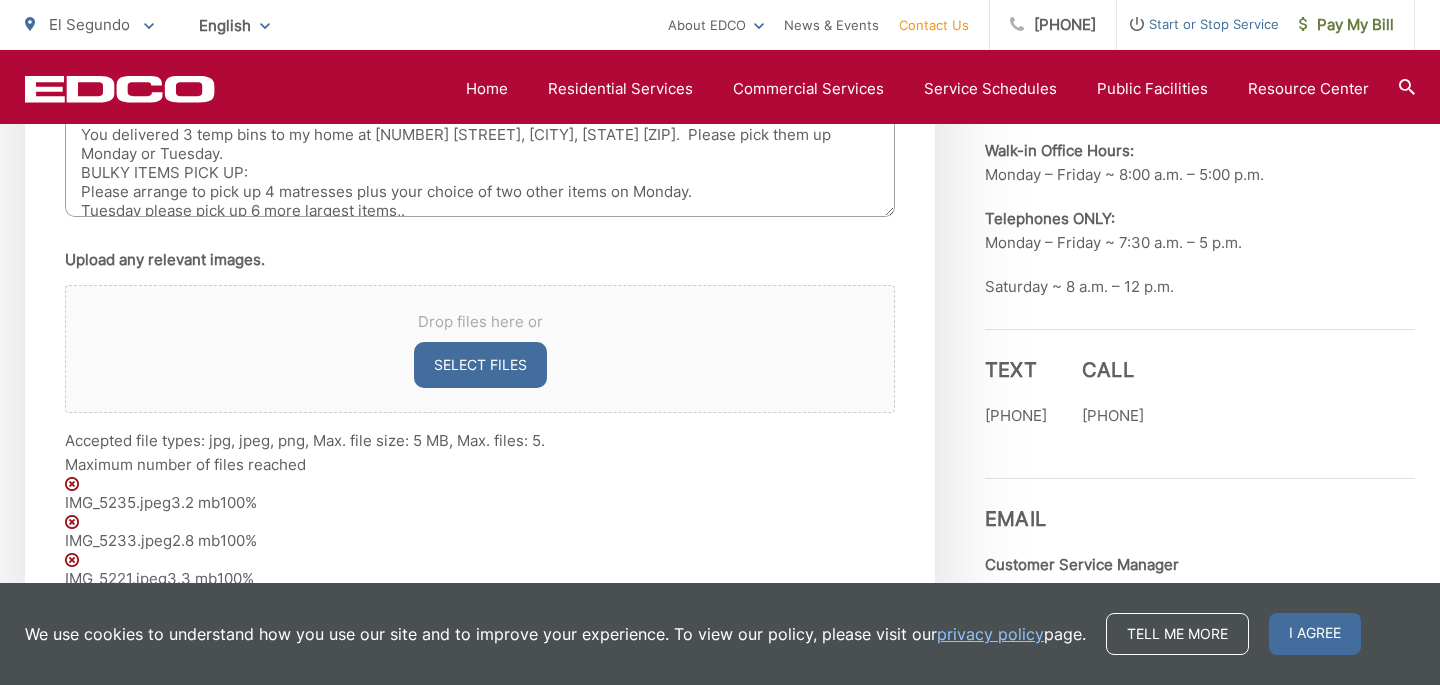 scroll, scrollTop: 1385, scrollLeft: 0, axis: vertical 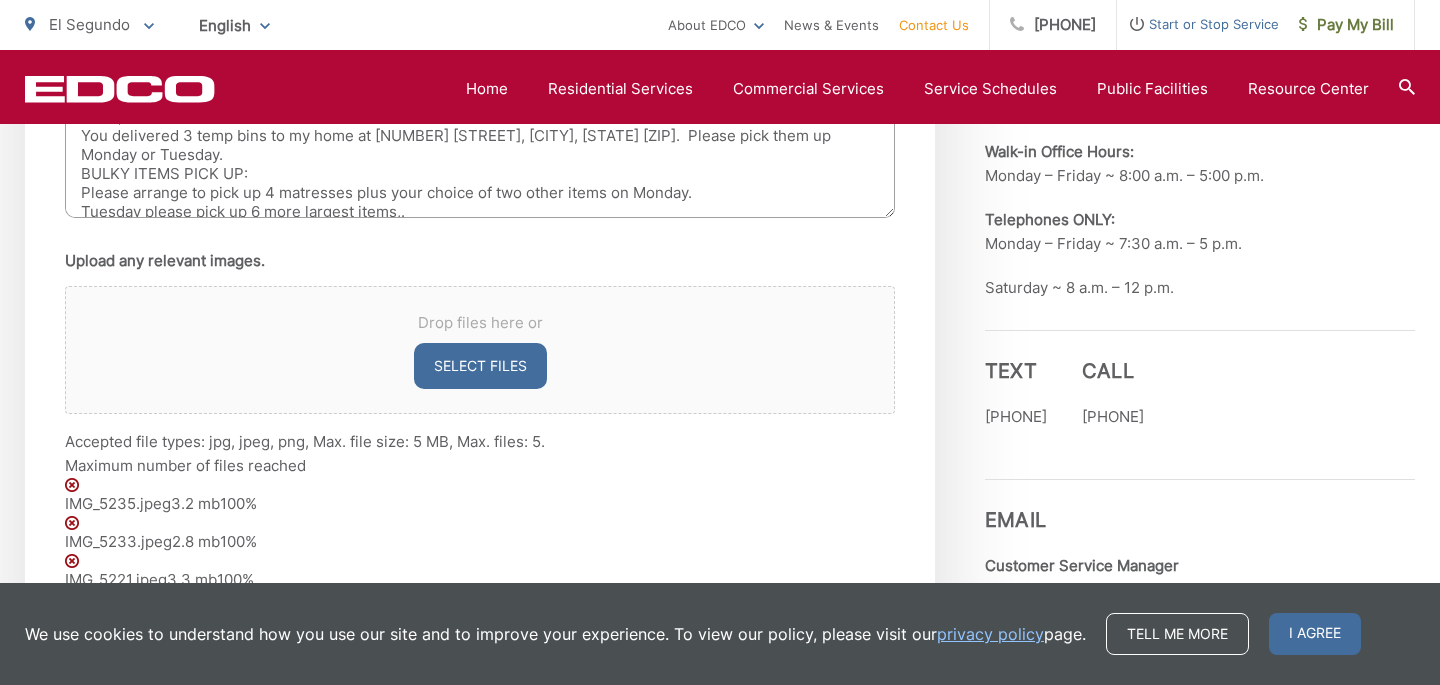 click at bounding box center [72, 485] 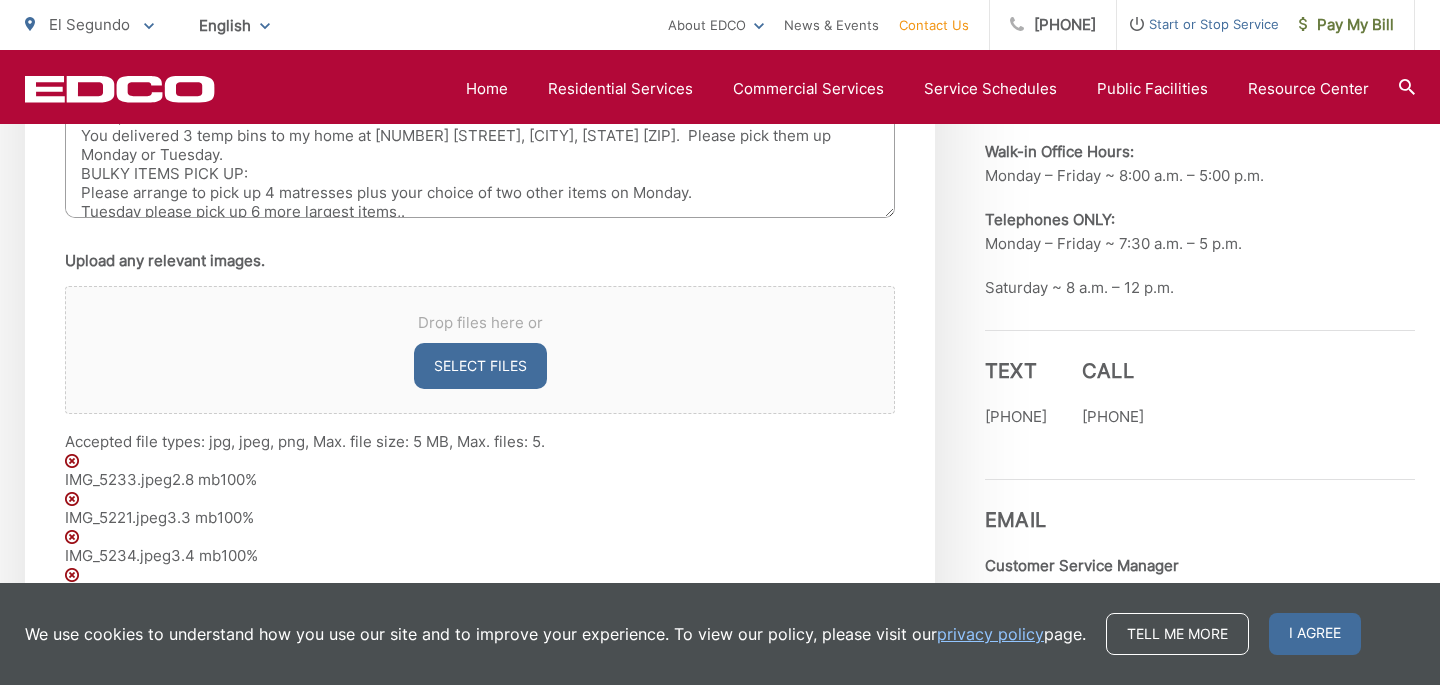 click on "IMG_5233.jpeg" at bounding box center (118, 479) 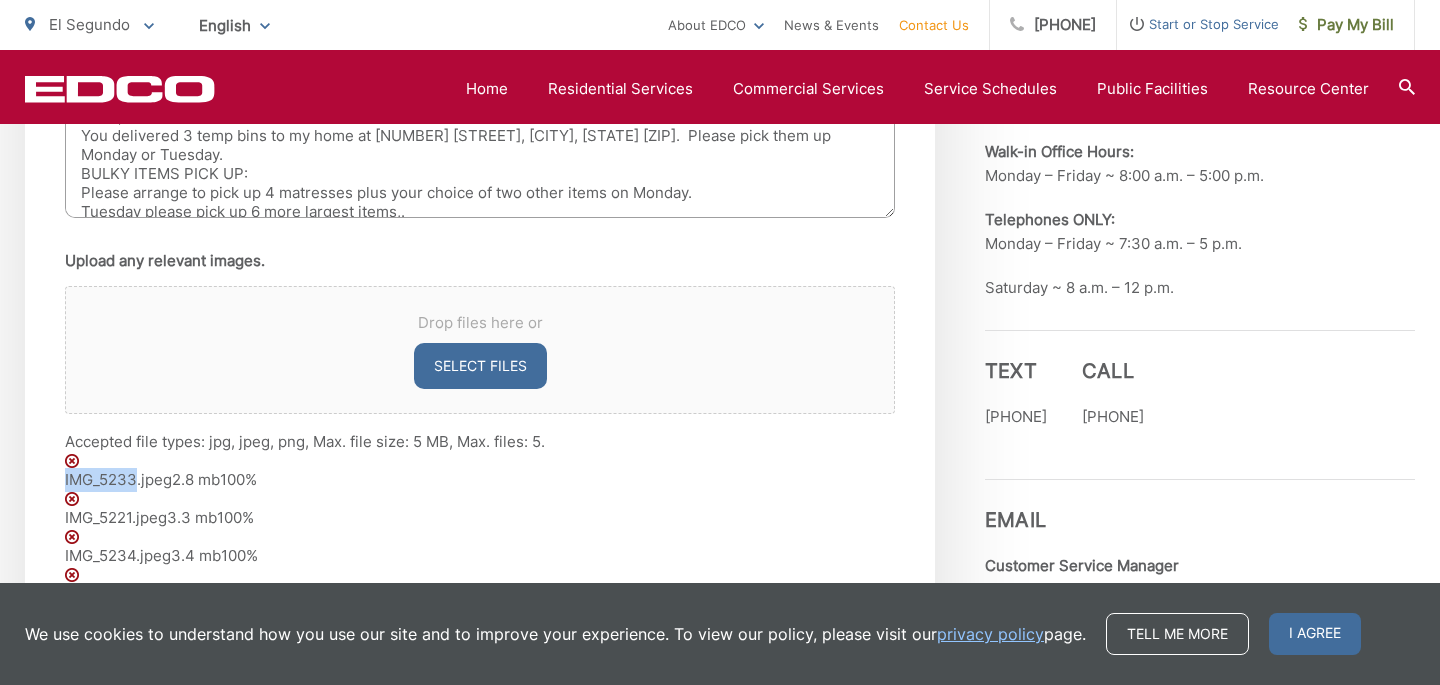 click at bounding box center [72, 461] 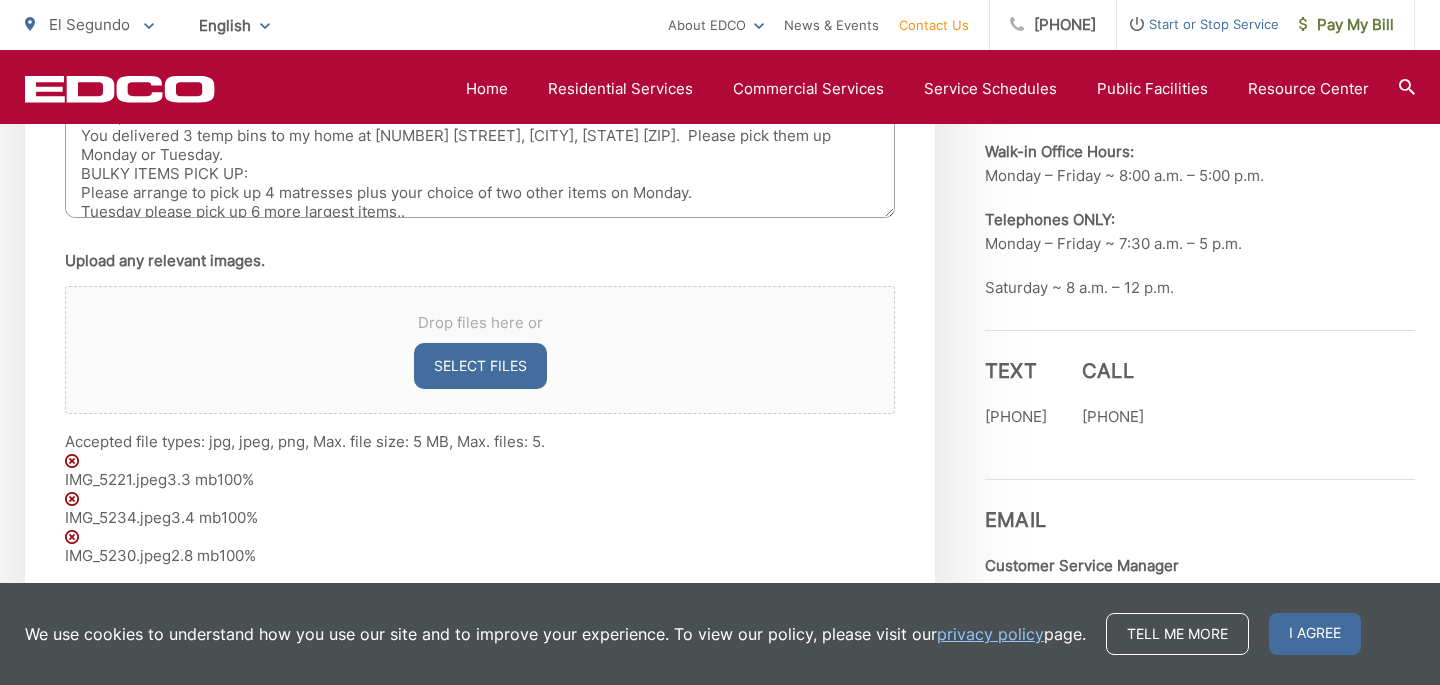 click at bounding box center [72, 461] 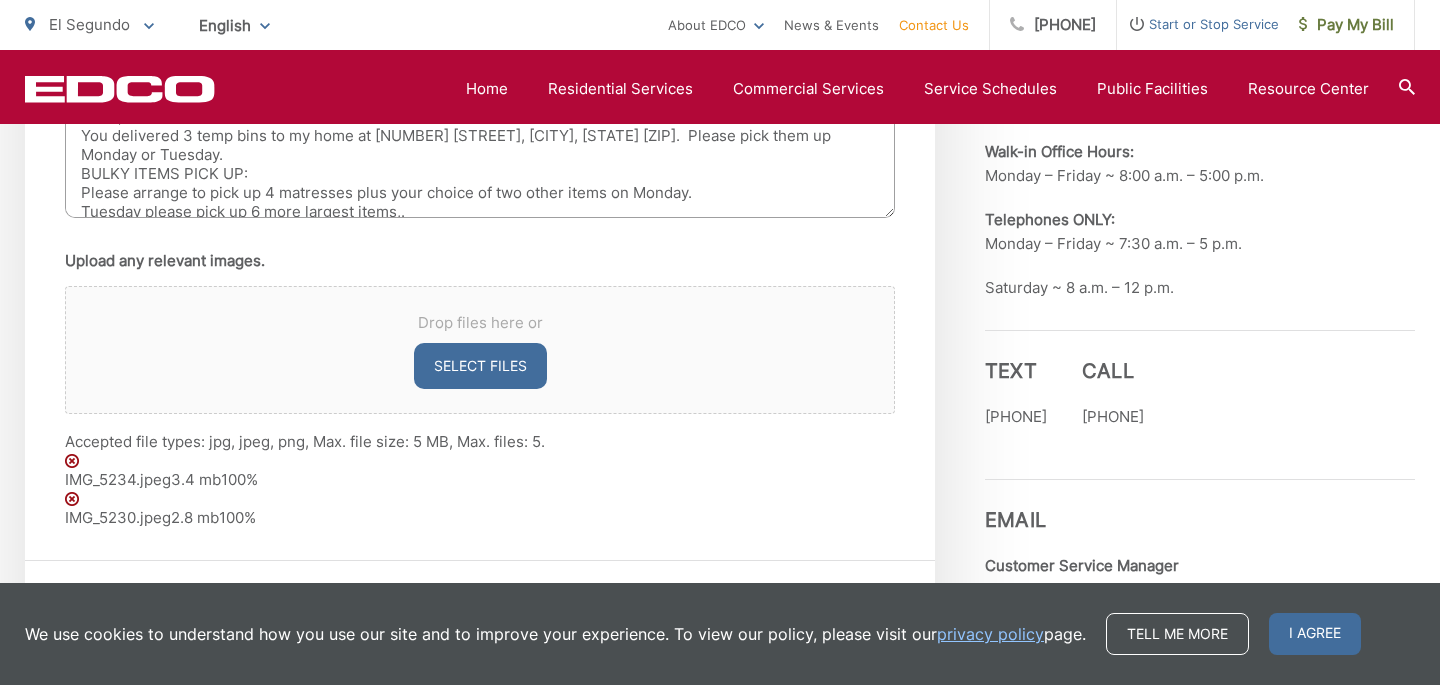 click at bounding box center [72, 461] 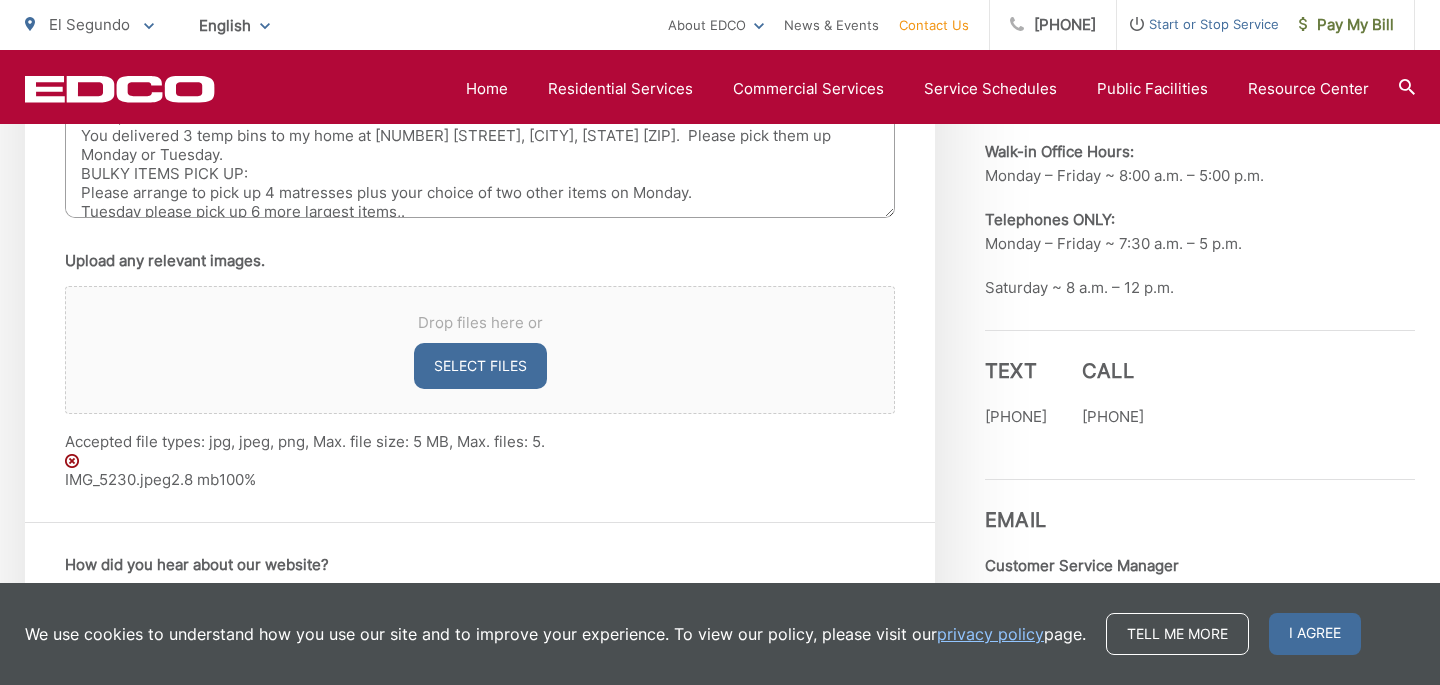 click at bounding box center [72, 461] 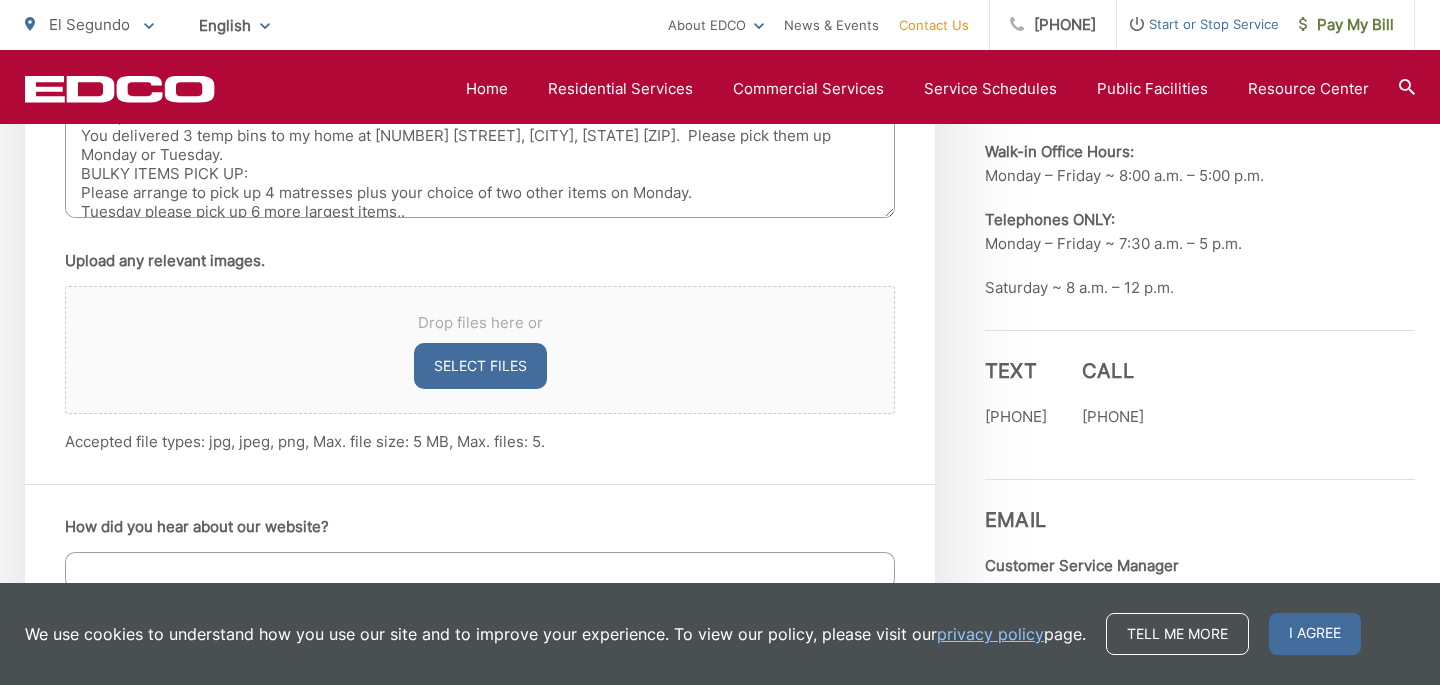 click on "Use this space to tell us how we can be of service. Hello,
You delivered 3 temp bins to my home at [NUMBER] [STREET], [CITY], [STATE] [POSTAL_CODE].  Please pick them up Monday or Tuesday.
BULKY ITEMS PICK UP:
Please arrange to pick up 4 matresses plus your choice of two other items on Monday.
Tuesday please pick up 6 more largest items,.
Wednesday please pick up 6 more largest  items
Thursday please pick up the finial six largest items
THESE ITEMS ARE LOCATED IN THE DRIVEWAY ON THE ACACIA SIDE OF THE HOUSE
These 4 pickups should complete all of our bulky items to be removed.
When all of the dust settles I will need to order one additional temporary bin.
Thank you for all of your help with this process.  We could not have completed ite without your help.
Best Regards,
[FIRST] [LAST] Upload any relevant images.
Drop files here or
Select files
Accepted file types: jpg, jpeg, png, Max. file size: 5 MB, Max. files: 5." at bounding box center [480, 257] 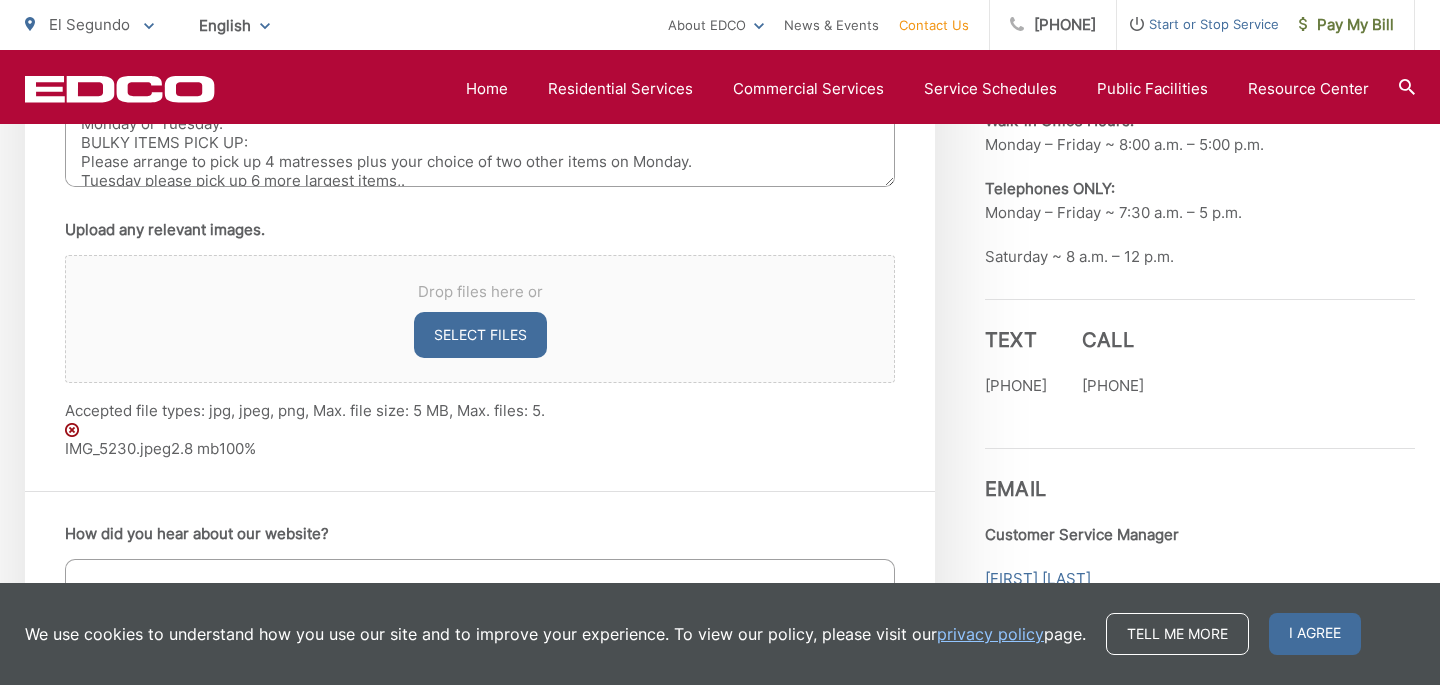 scroll, scrollTop: 1421, scrollLeft: 0, axis: vertical 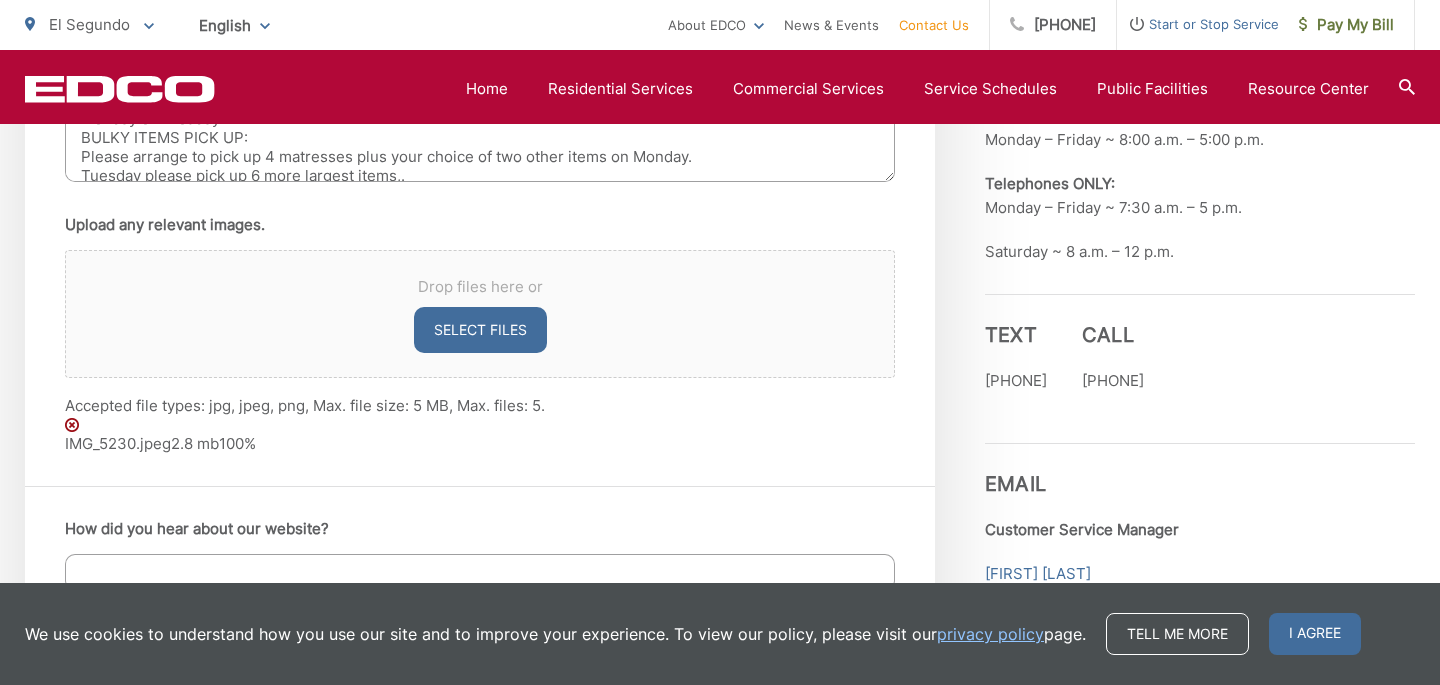 click on "Select files" at bounding box center [480, 330] 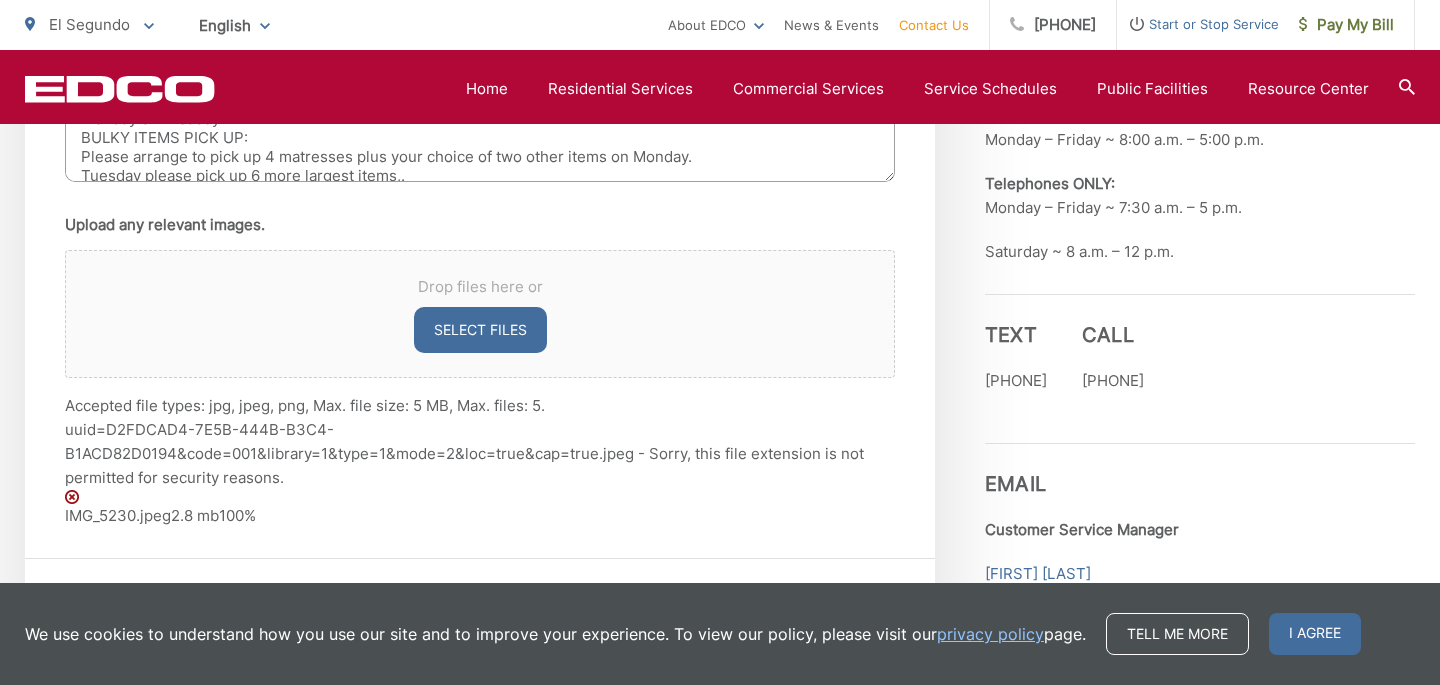 click at bounding box center (72, 497) 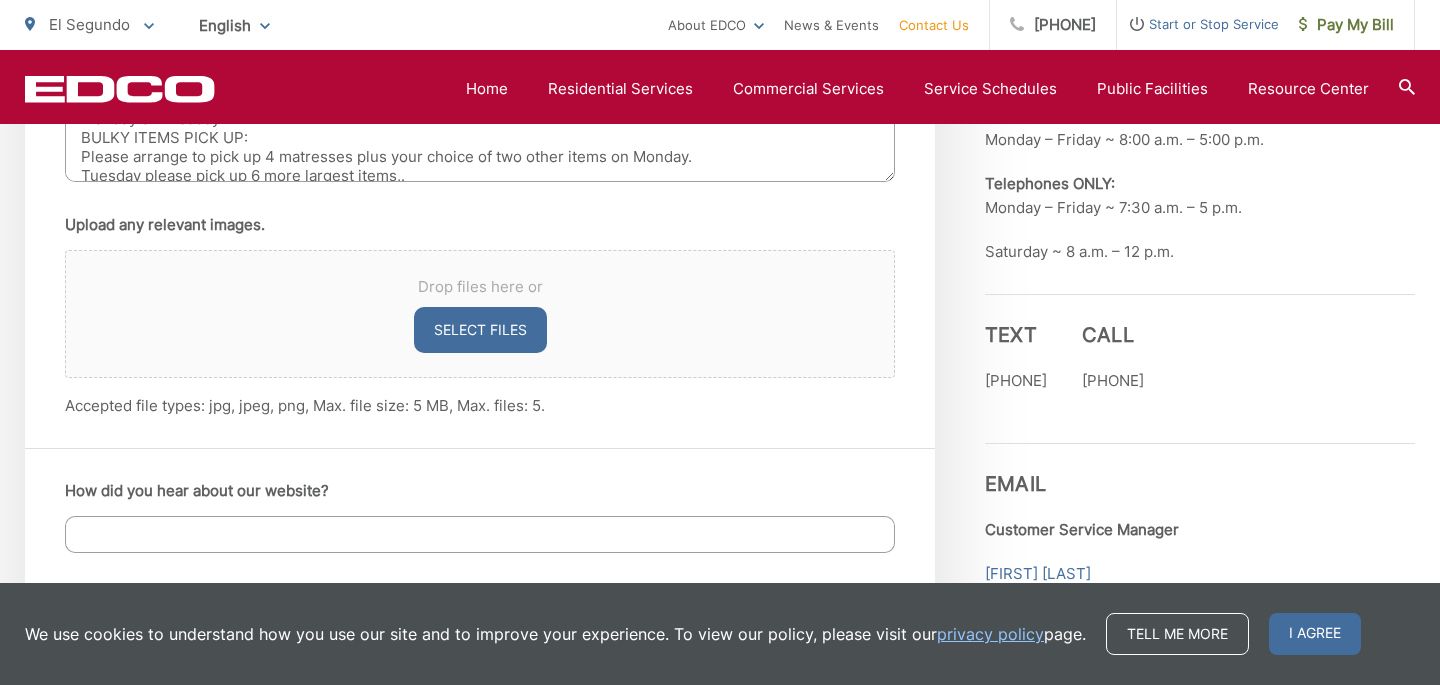 click on "Select files" at bounding box center [480, 330] 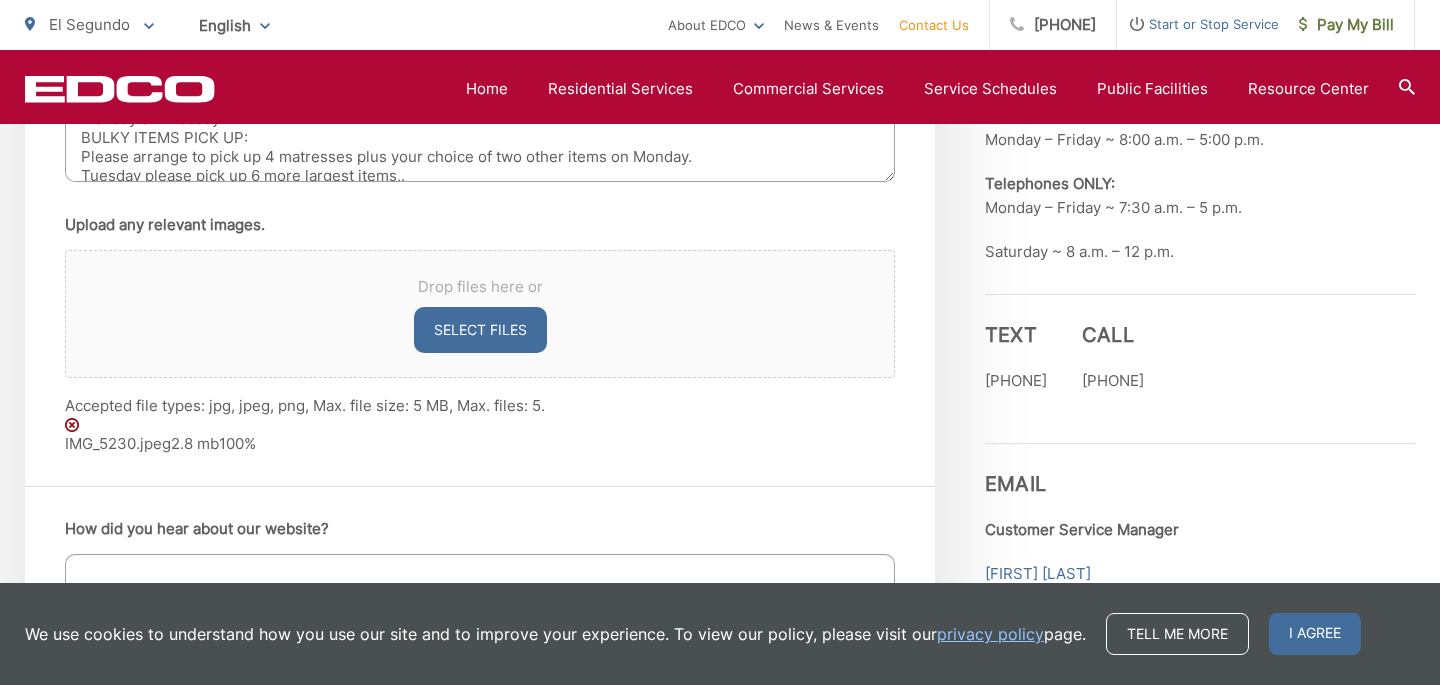 click on "Email" at bounding box center [1200, 469] 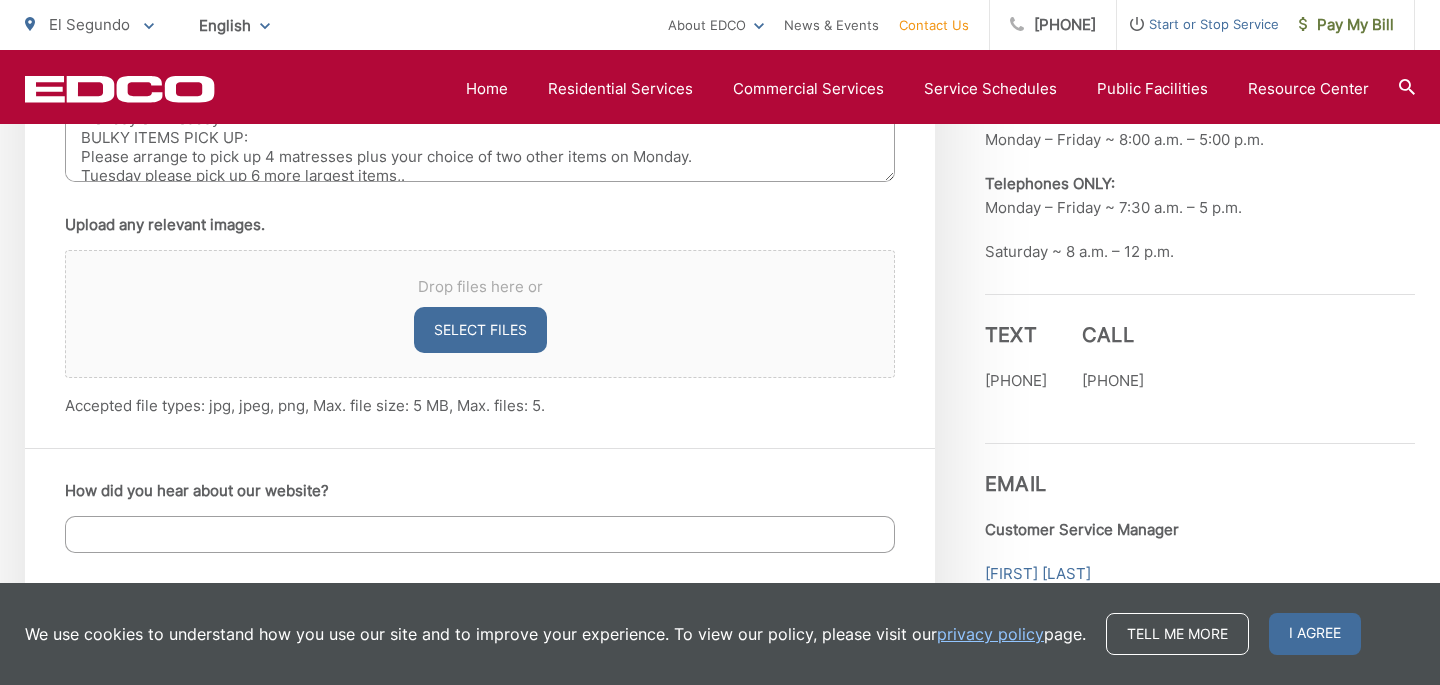 click on "Select files" at bounding box center (480, 330) 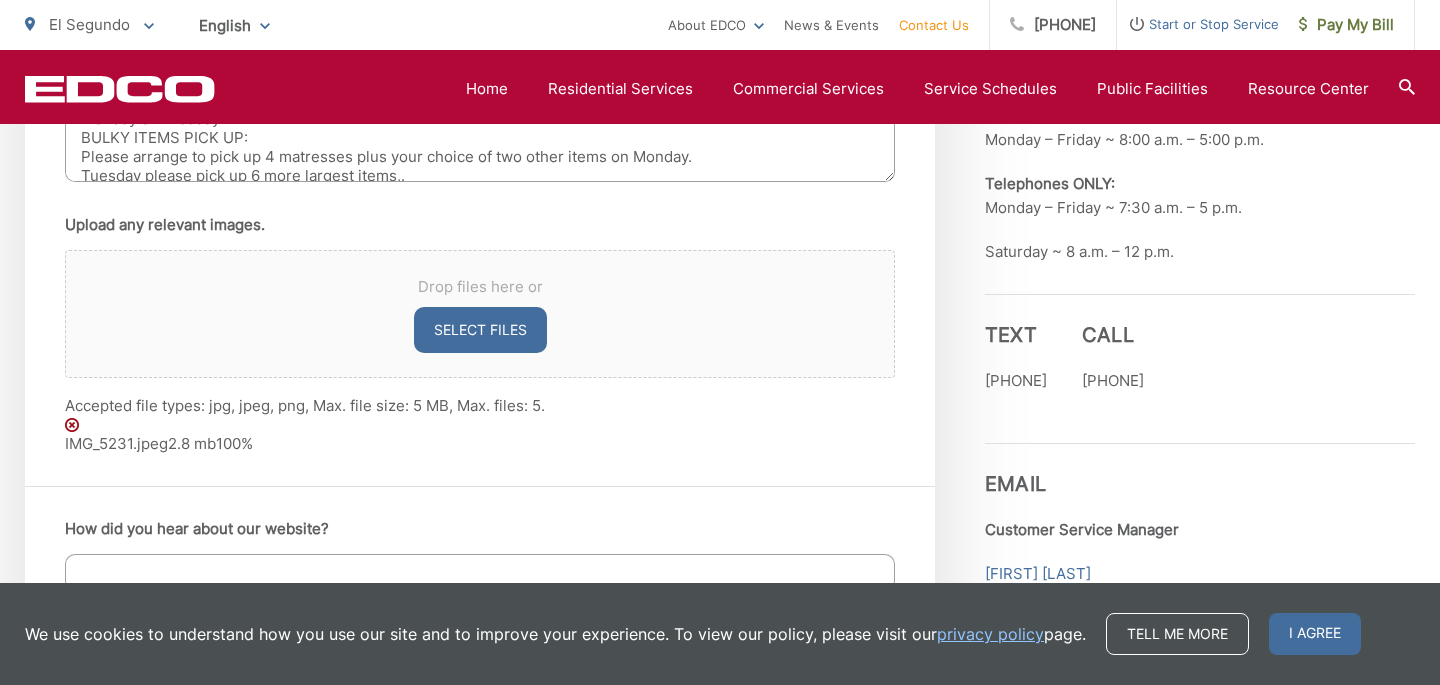 click on "Drop files here or
Select files
Accepted file types: jpg, jpeg, png, Max. file size: 5 MB, Max. files: 5." at bounding box center [480, 334] 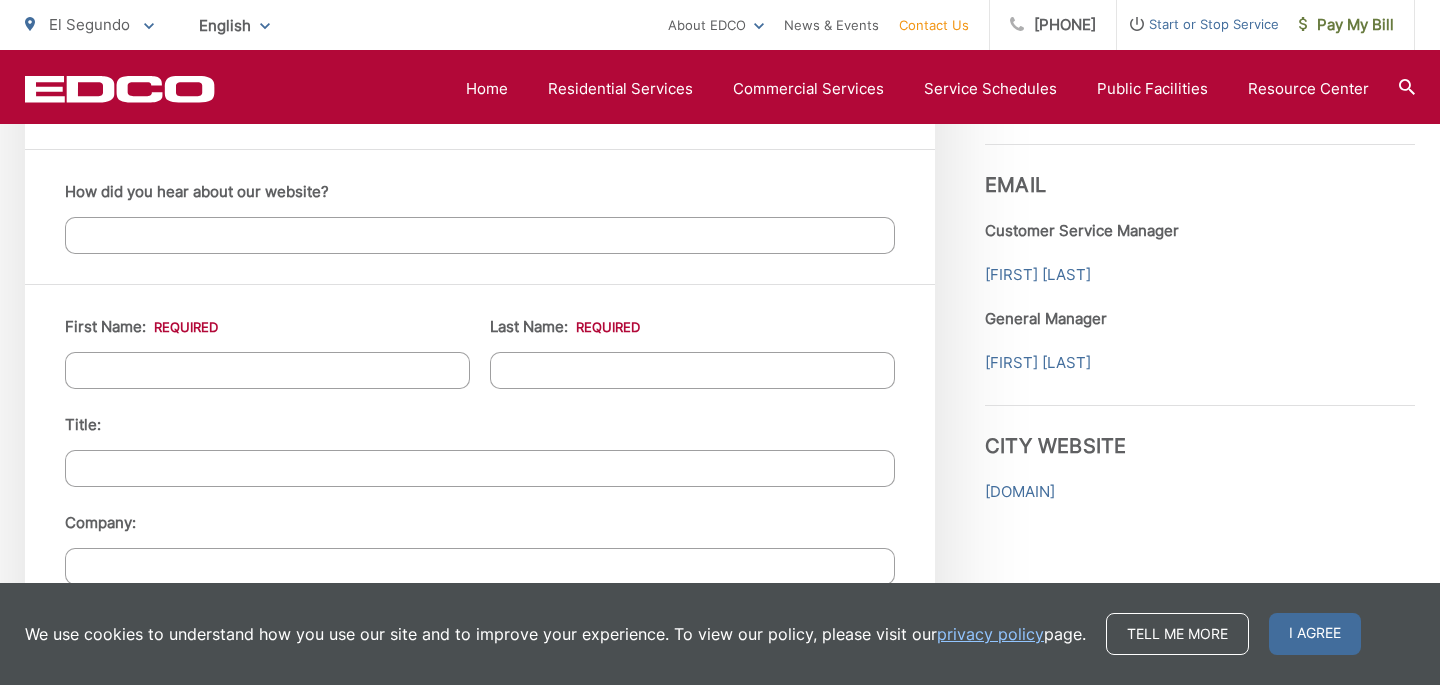 scroll, scrollTop: 1724, scrollLeft: 0, axis: vertical 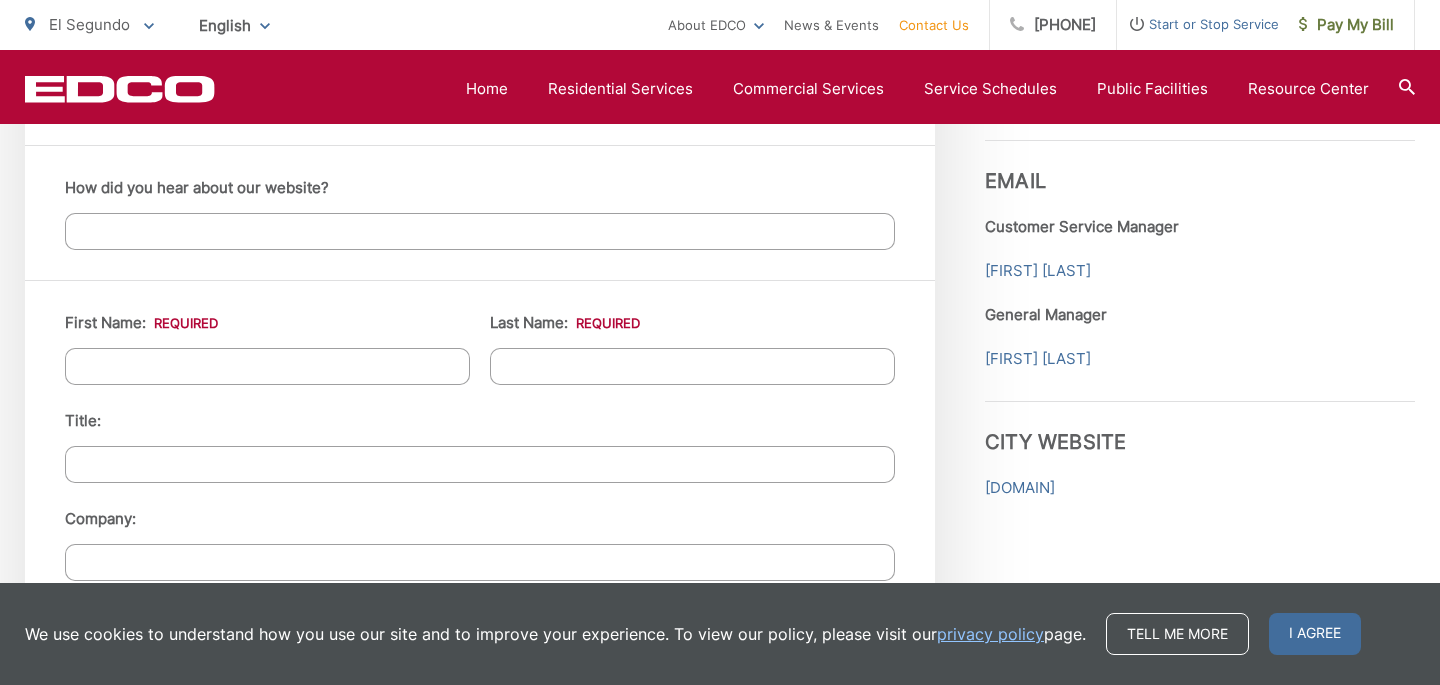 click on "First Name: *" at bounding box center (267, 366) 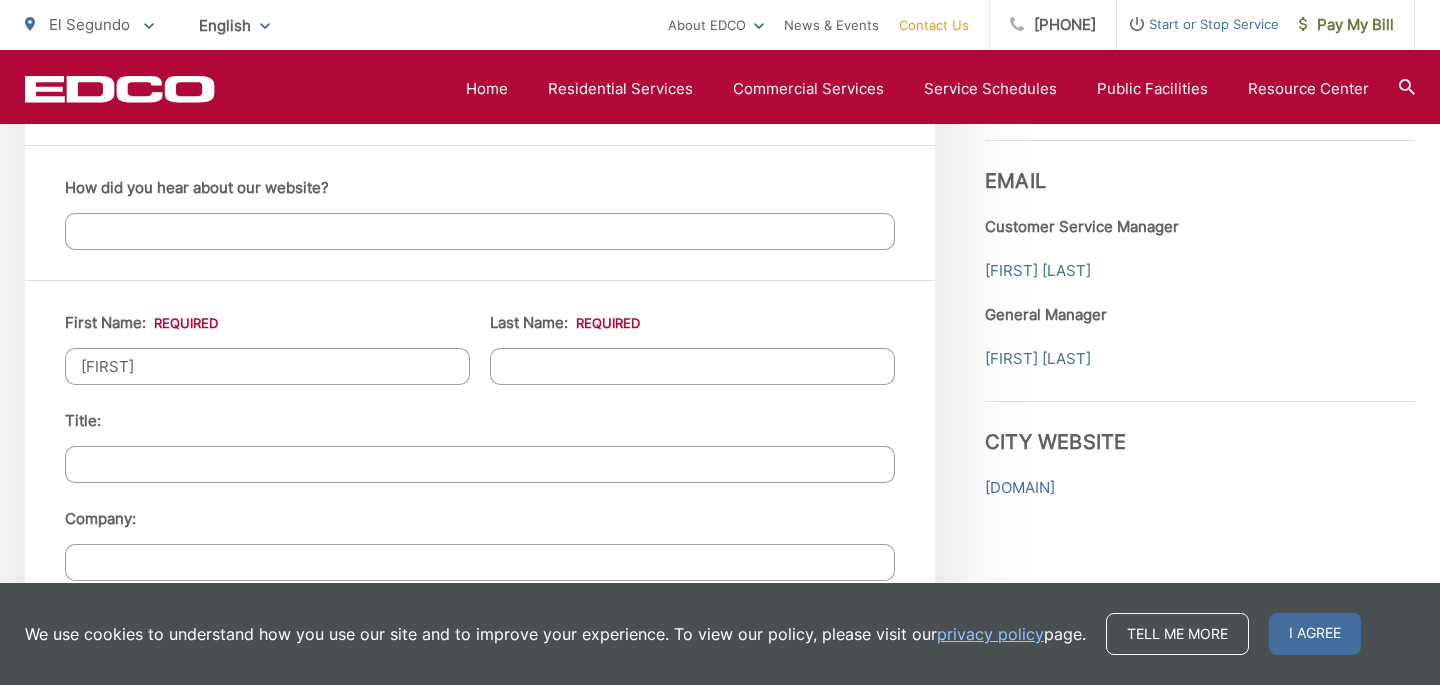 type on "[FIRST]" 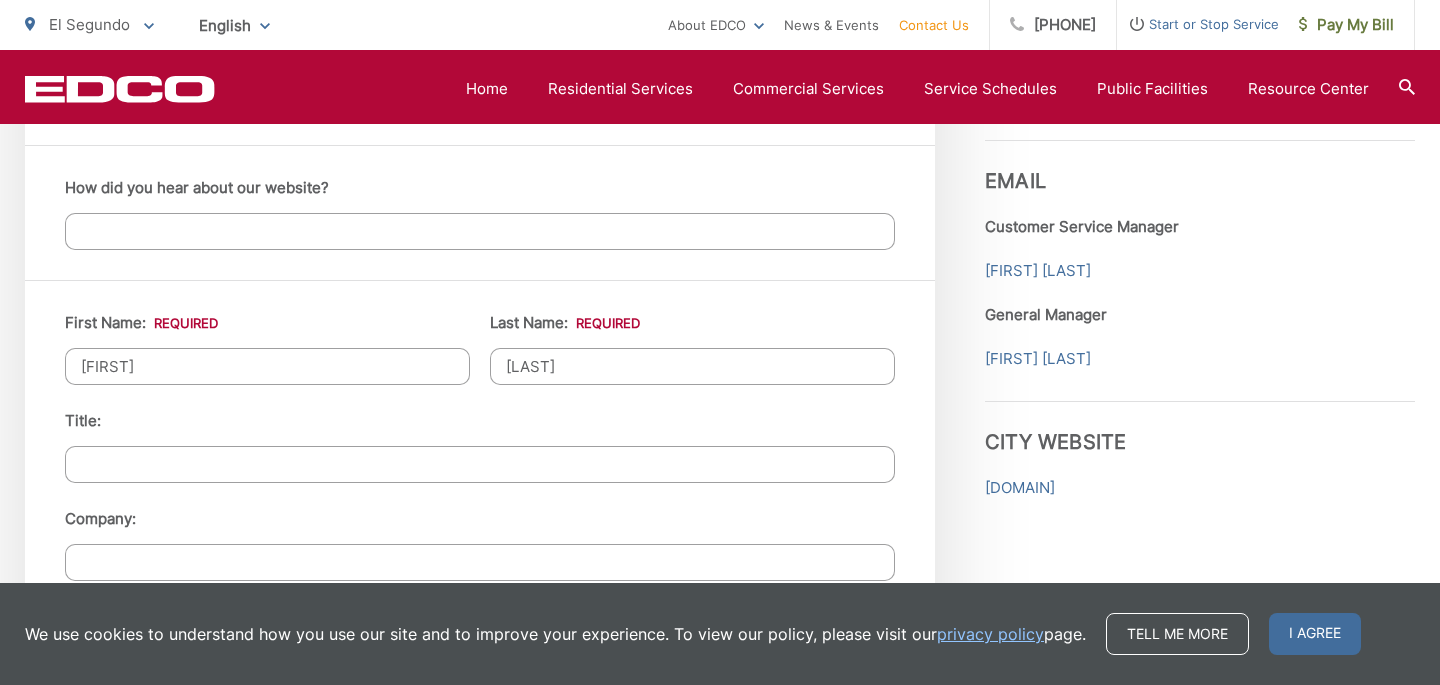type on "[LAST]" 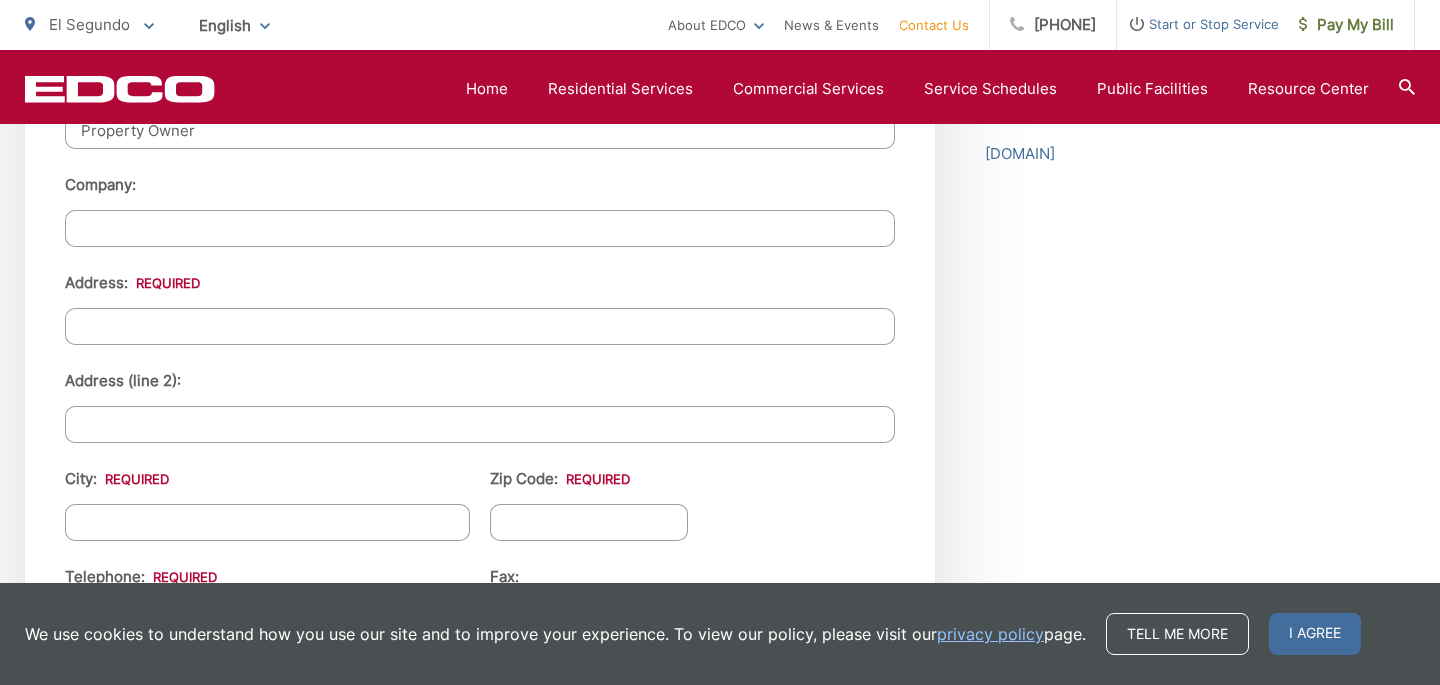 scroll, scrollTop: 2059, scrollLeft: 0, axis: vertical 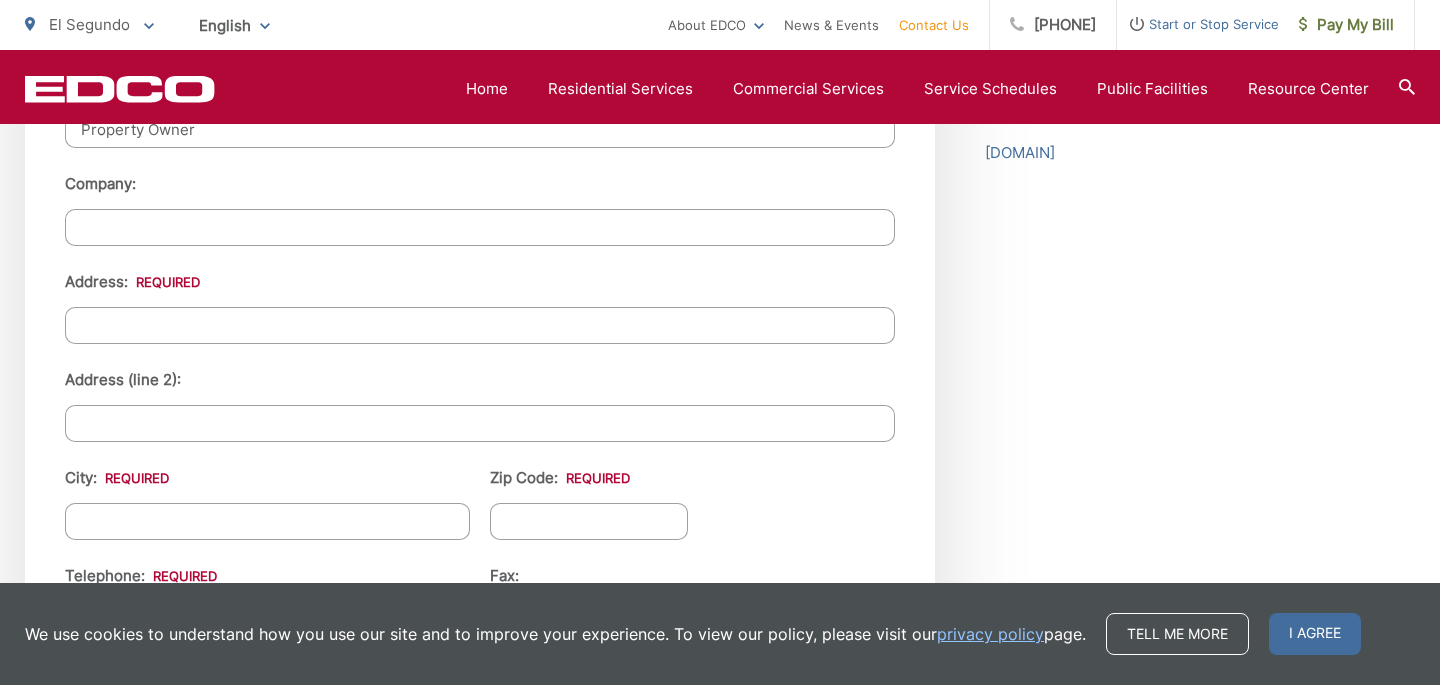 type on "Property Owner" 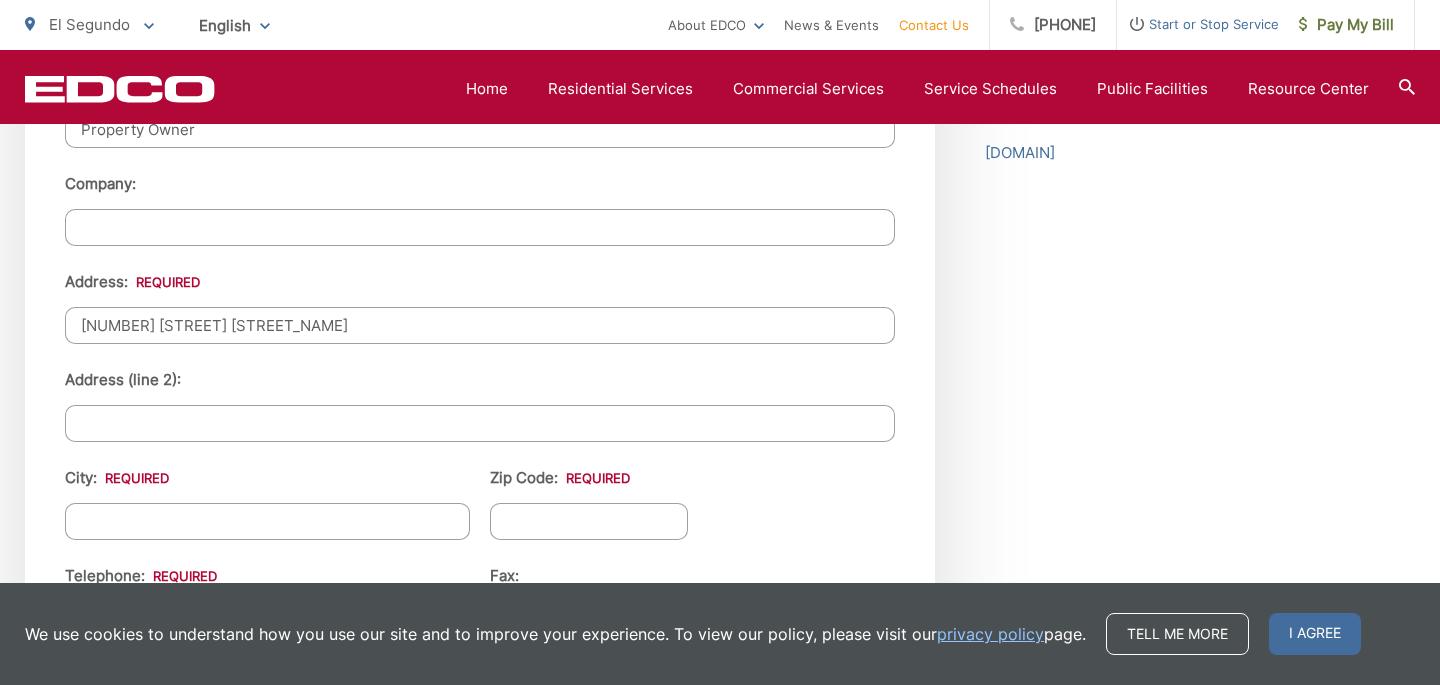 type on "[NUMBER] [STREET] [STREET_NAME]" 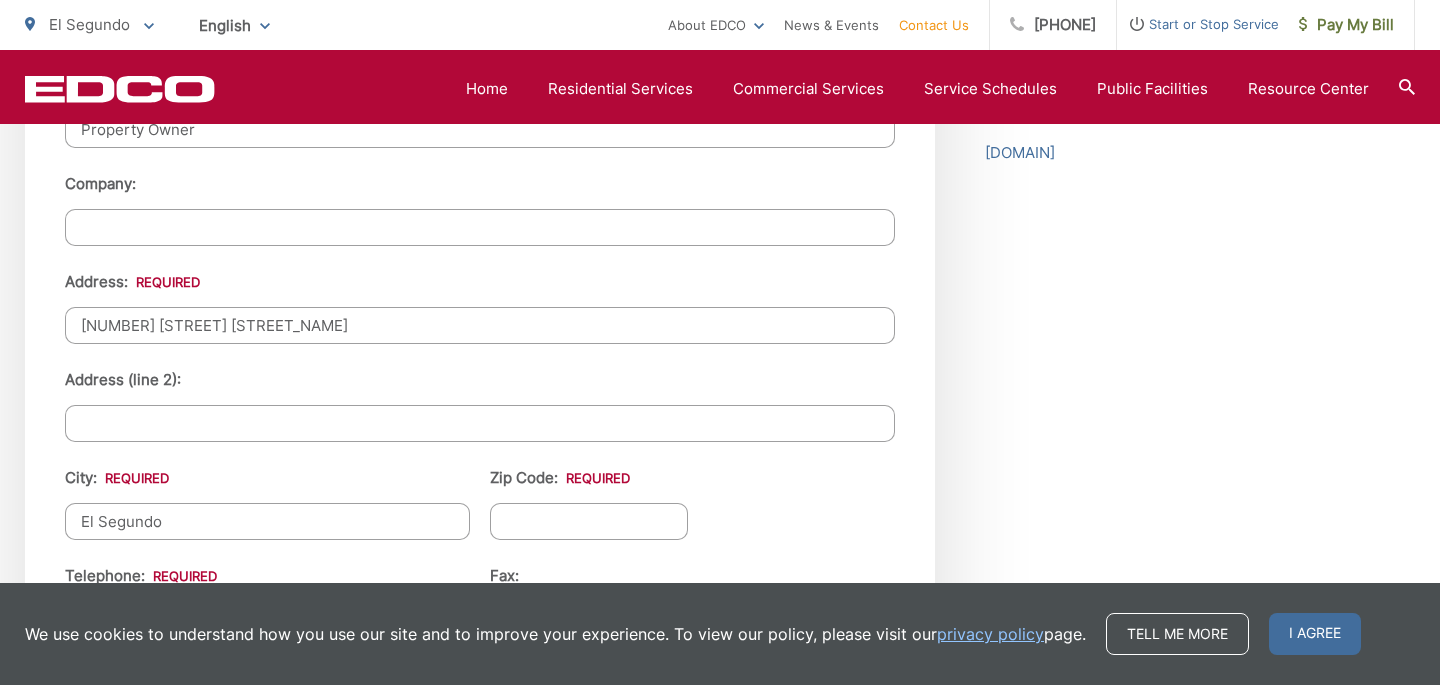 type on "El Segundo" 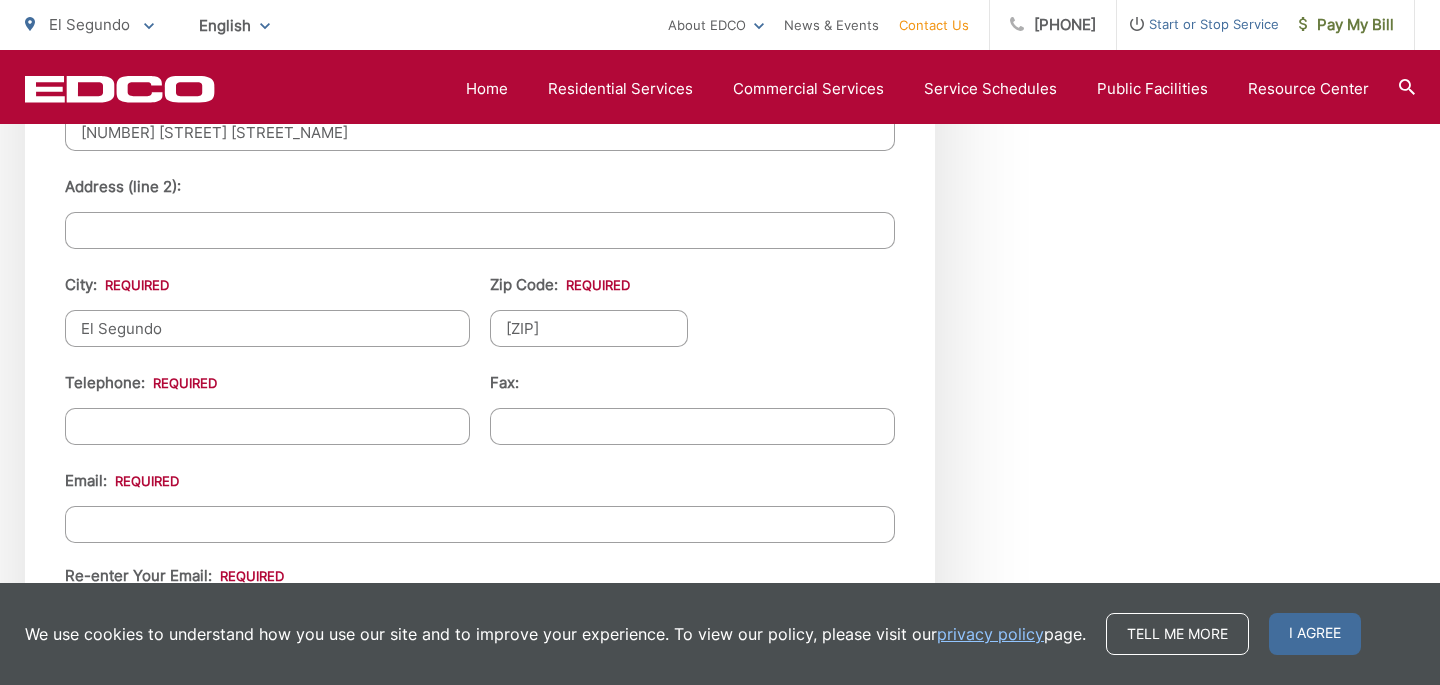 scroll, scrollTop: 2254, scrollLeft: 0, axis: vertical 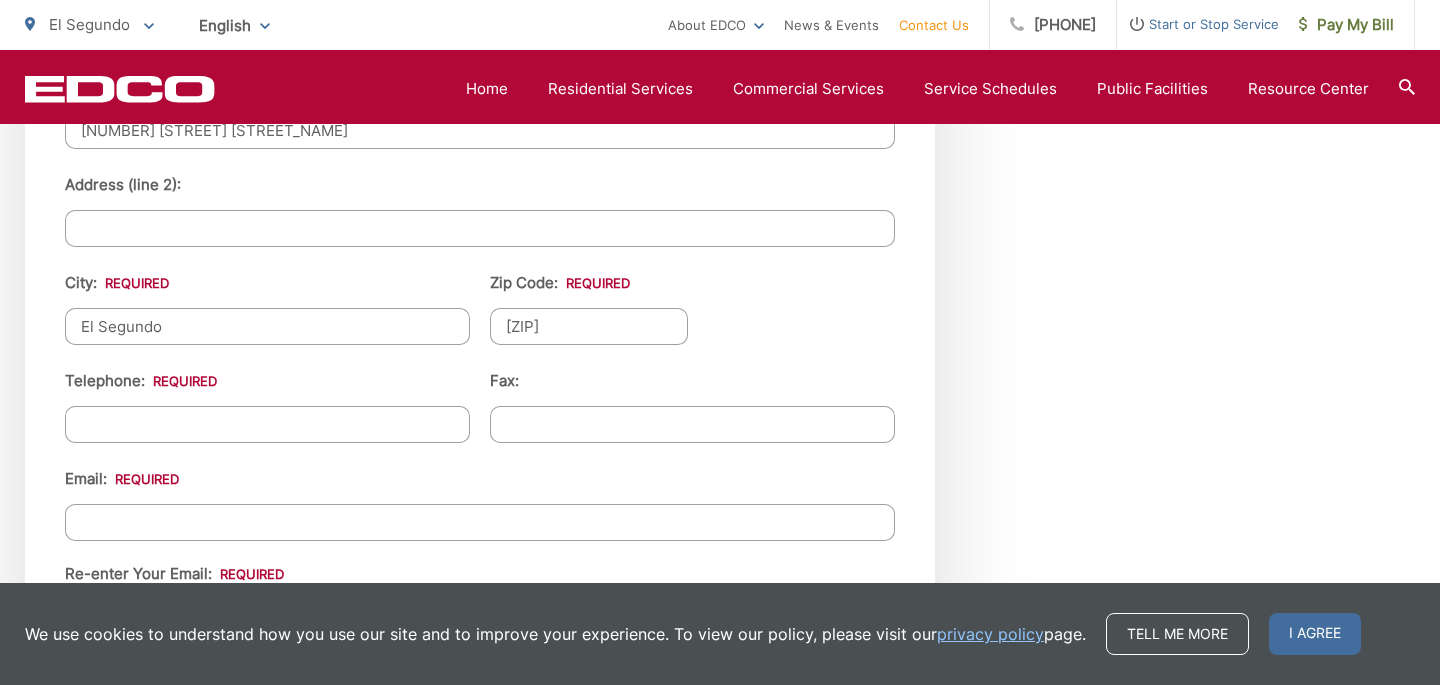 type on "[ZIP]" 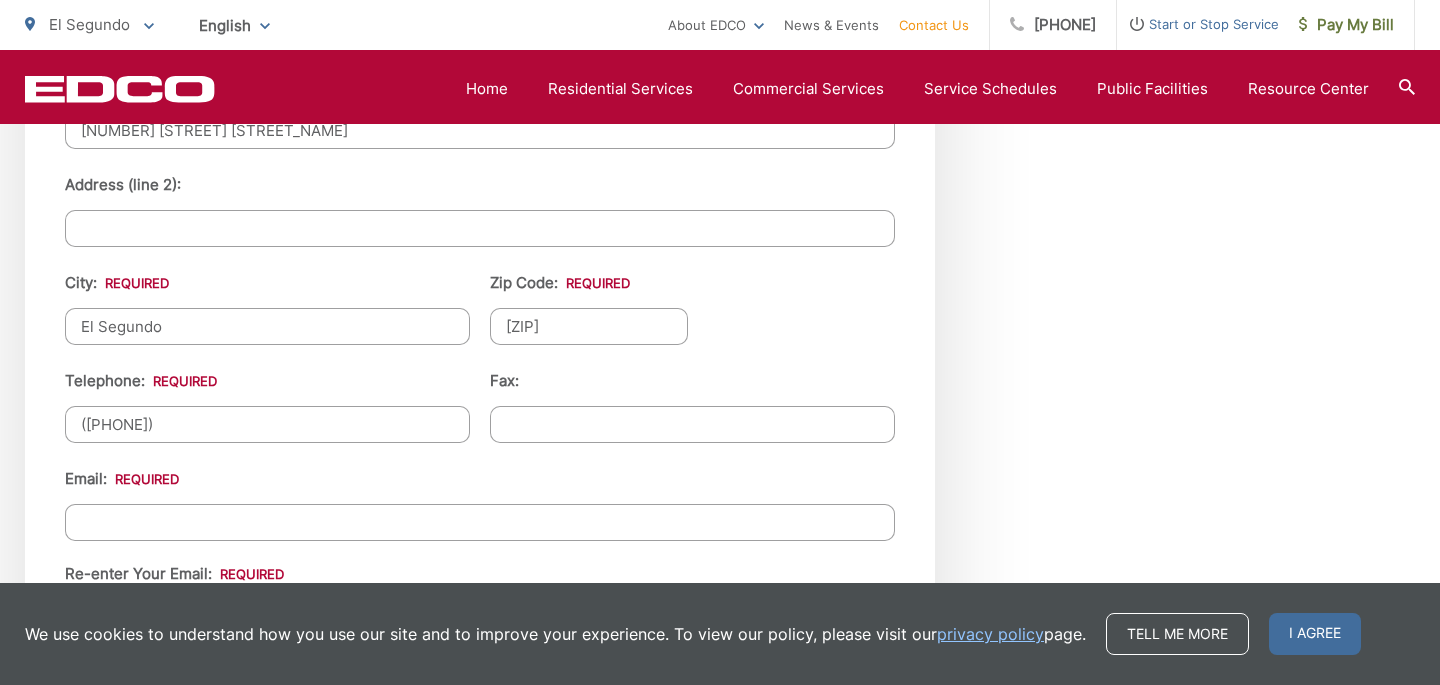 type on "([AREACODE]) [PREFIX]-[LINE]" 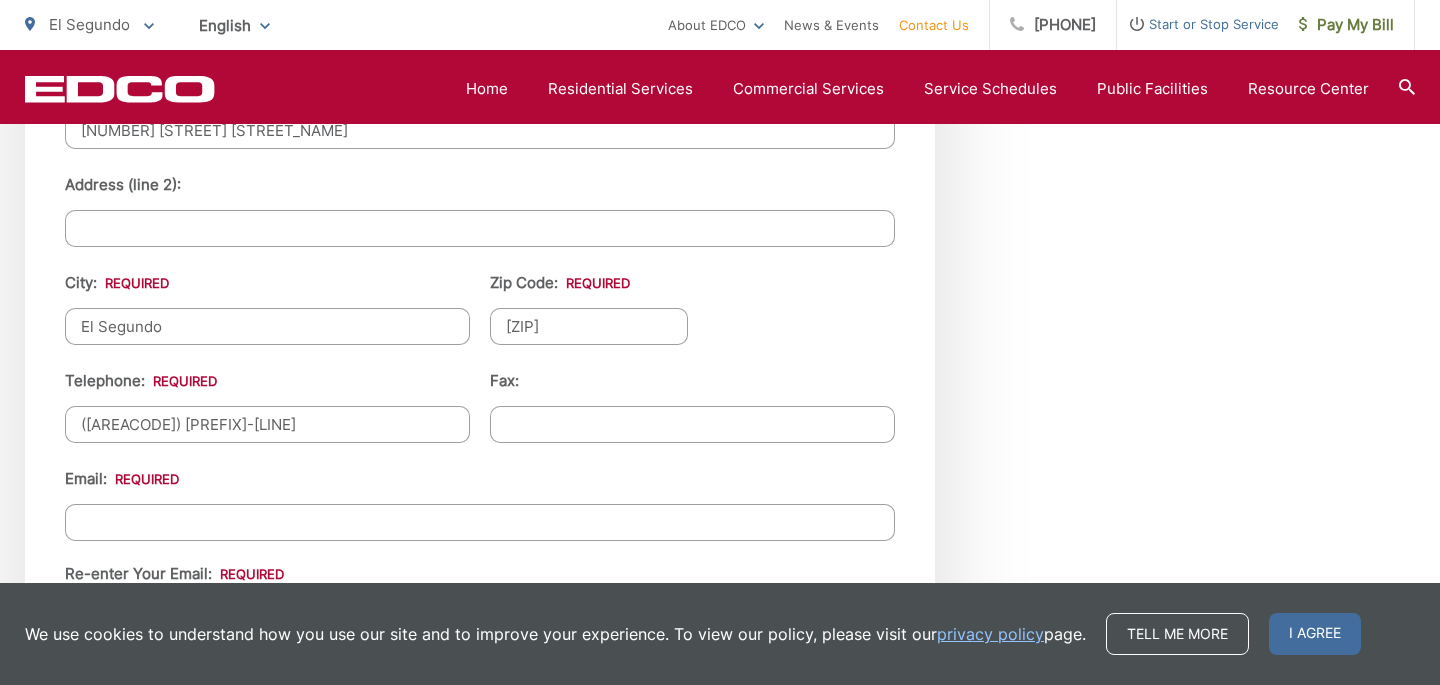 click on "Email *" at bounding box center (480, 522) 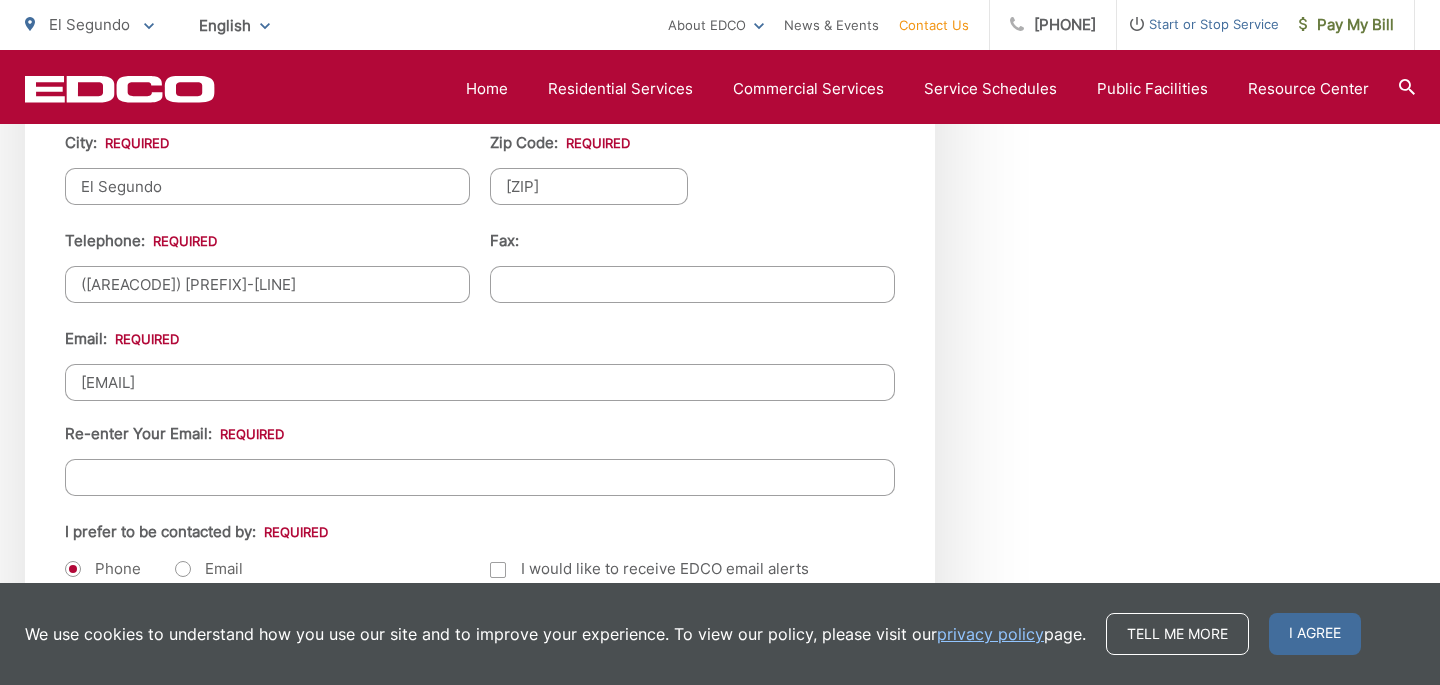 scroll, scrollTop: 2395, scrollLeft: 0, axis: vertical 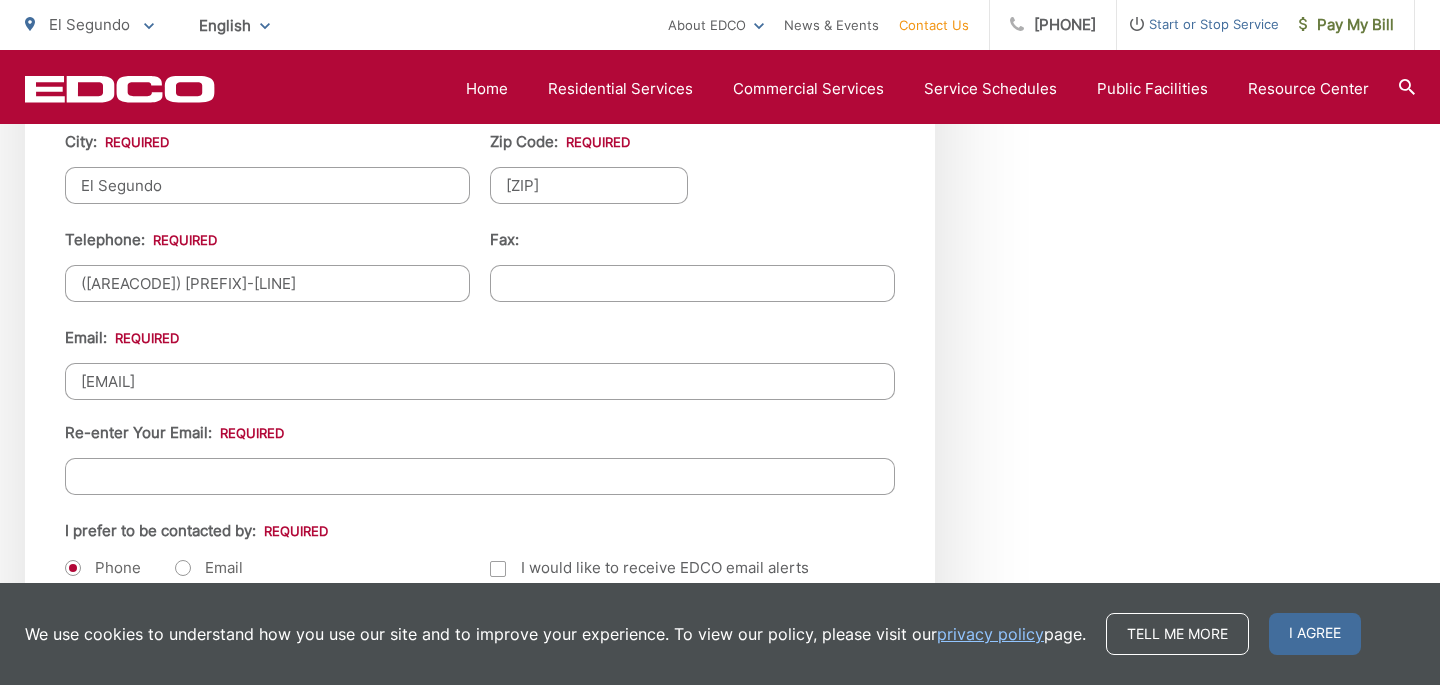 type on "[EMAIL]" 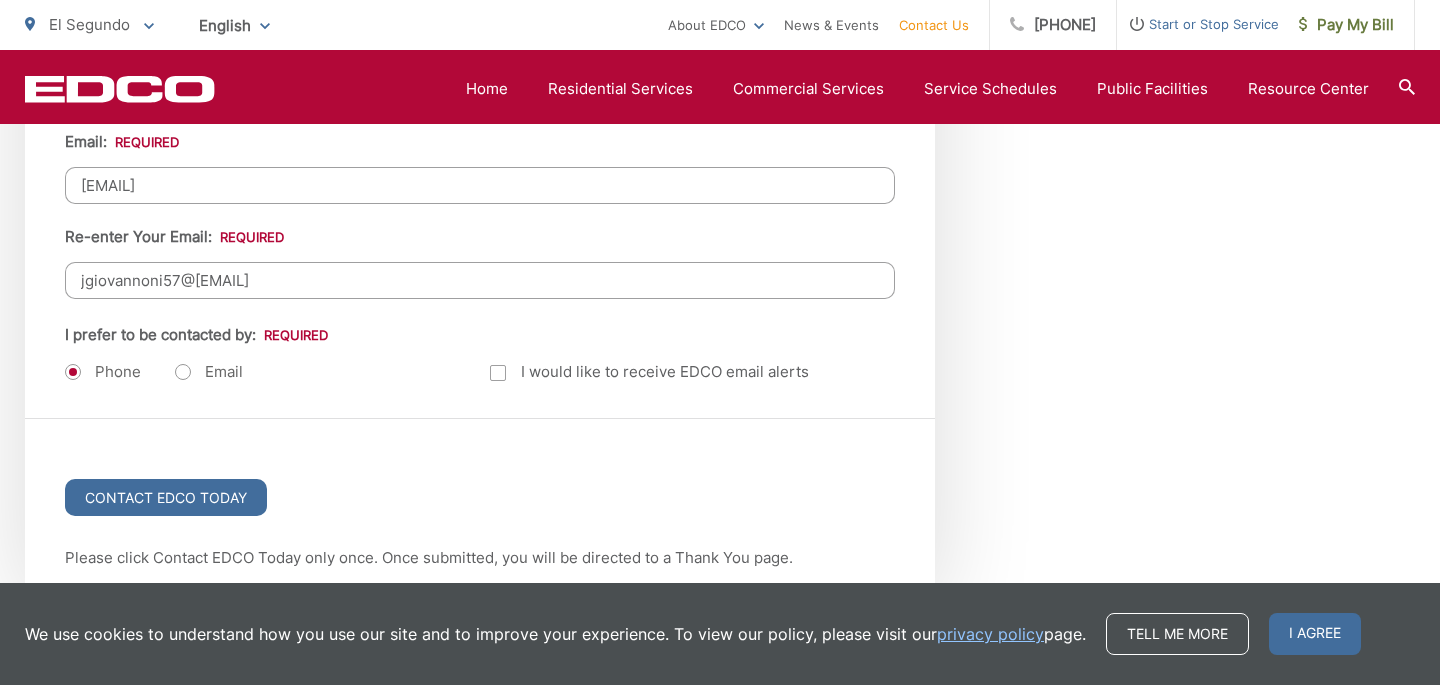 scroll, scrollTop: 2594, scrollLeft: 0, axis: vertical 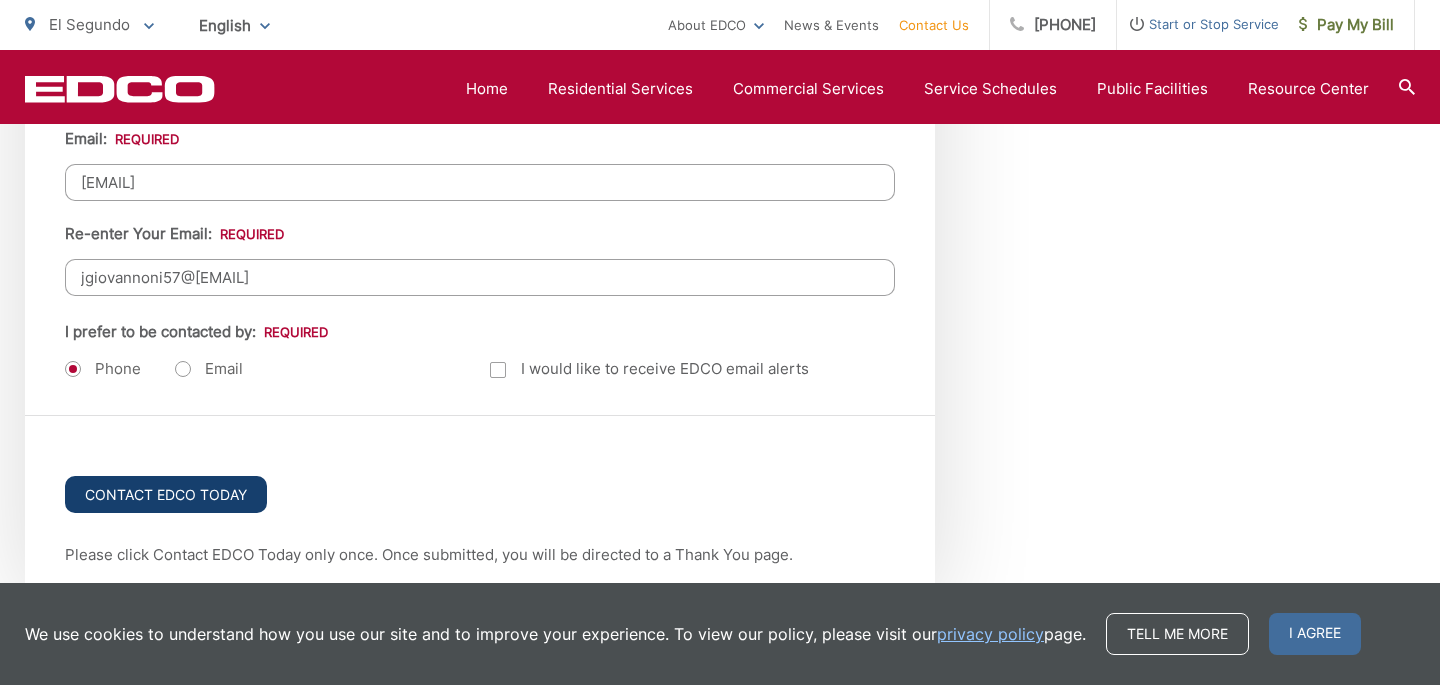 type on "jgiovannoni57@[EMAIL]" 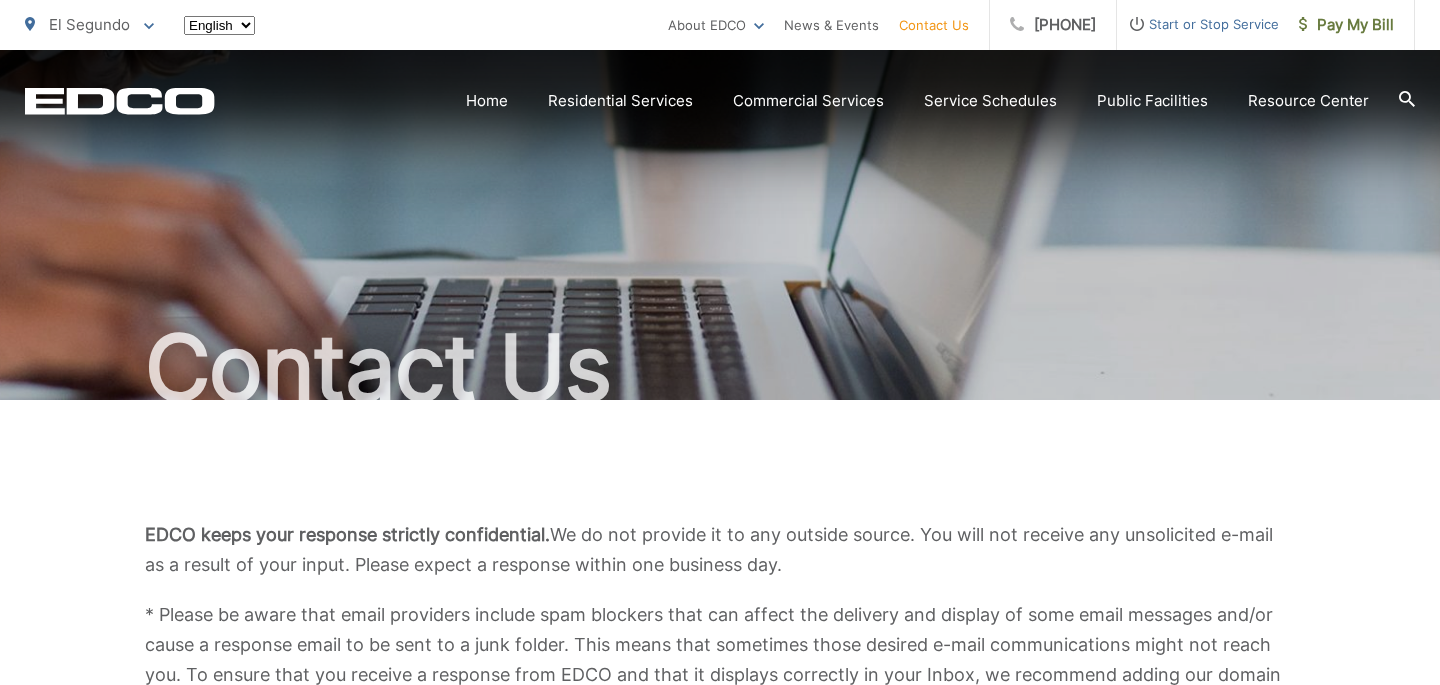 scroll, scrollTop: 0, scrollLeft: 0, axis: both 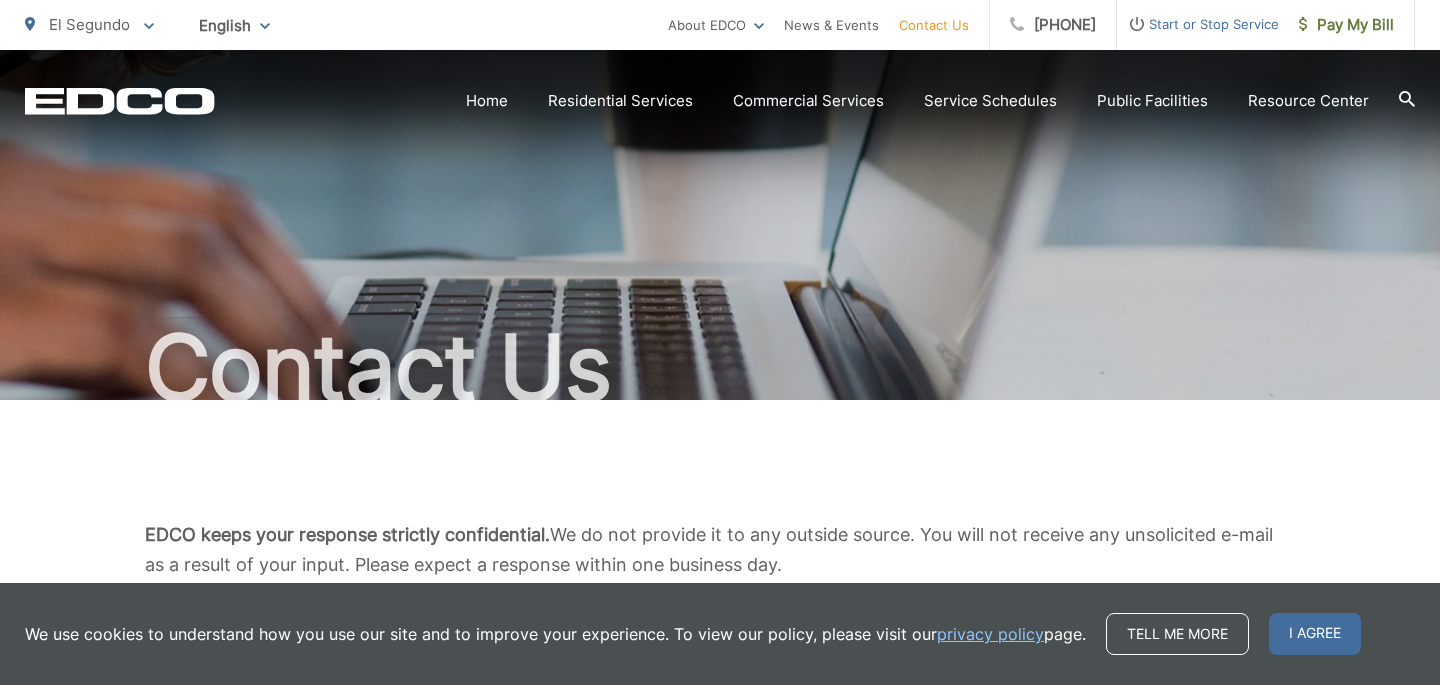 drag, startPoint x: 190, startPoint y: 513, endPoint x: 330, endPoint y: 513, distance: 140 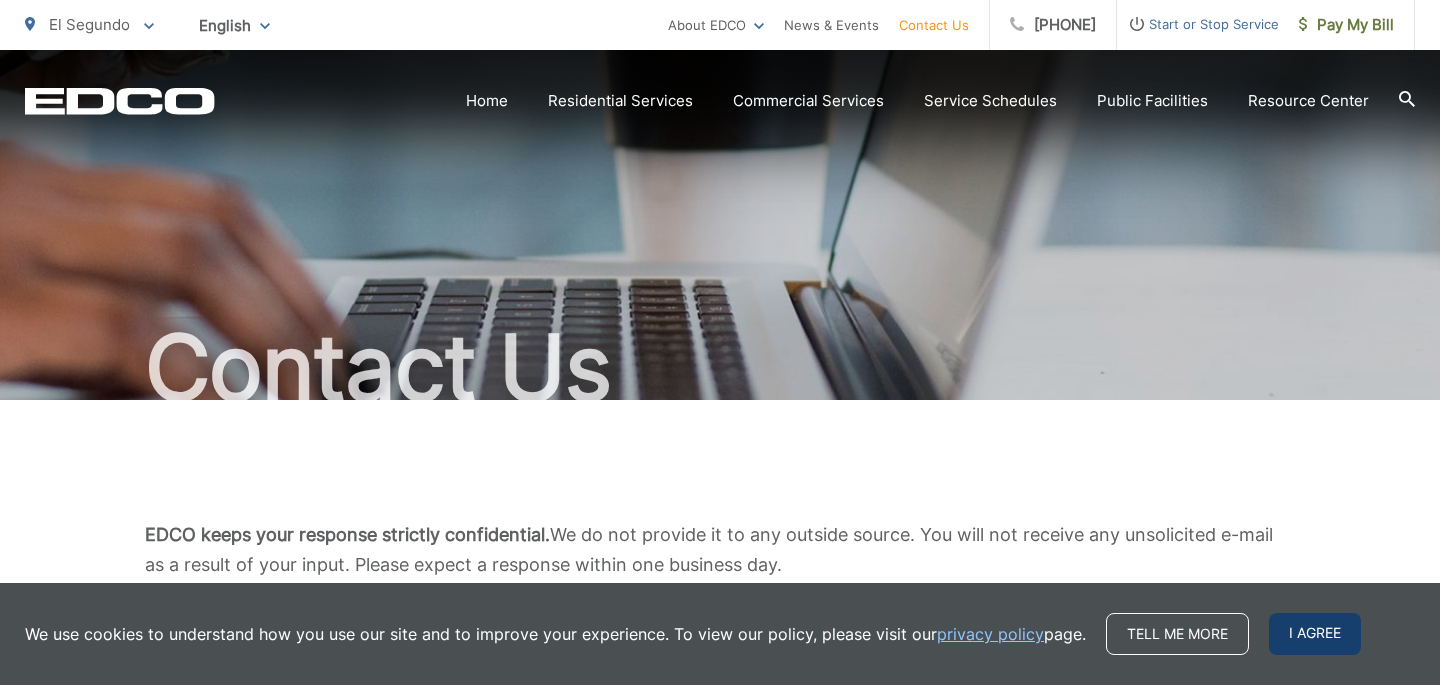 click on "I agree" at bounding box center (1315, 634) 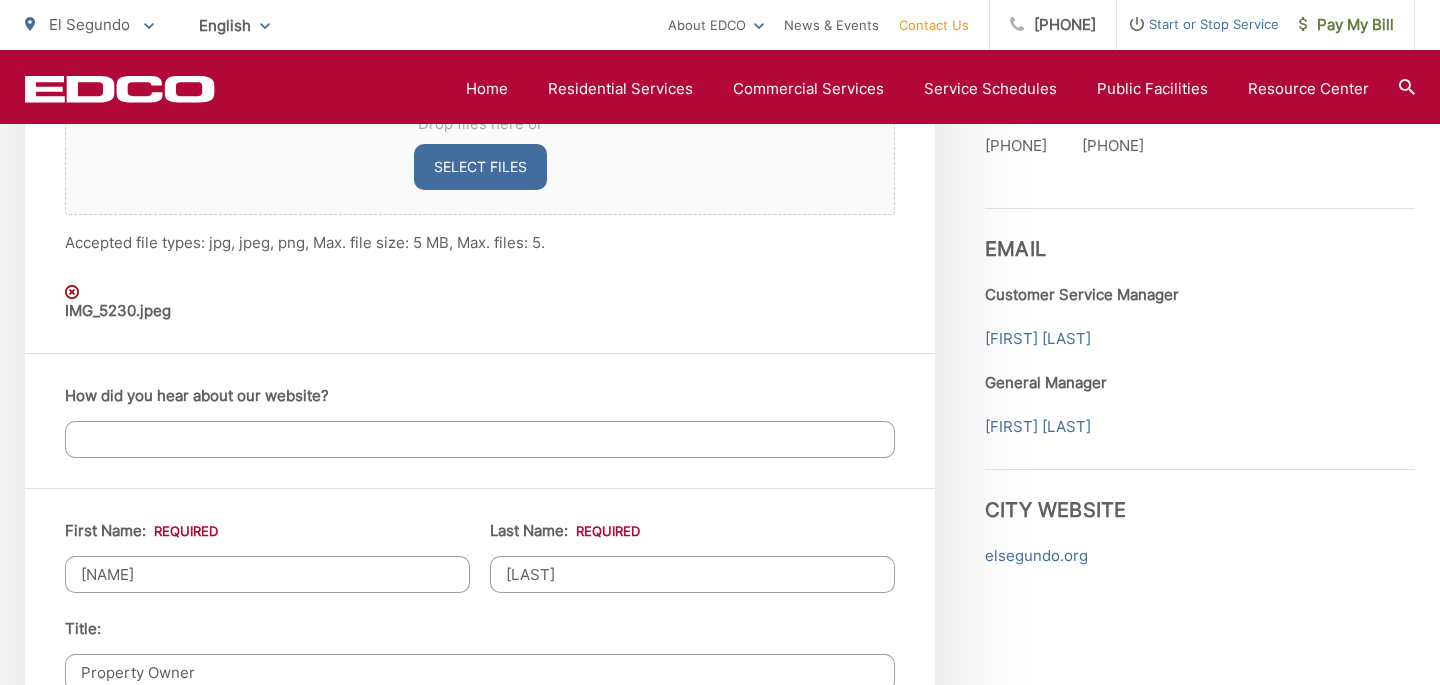 scroll, scrollTop: 1638, scrollLeft: 0, axis: vertical 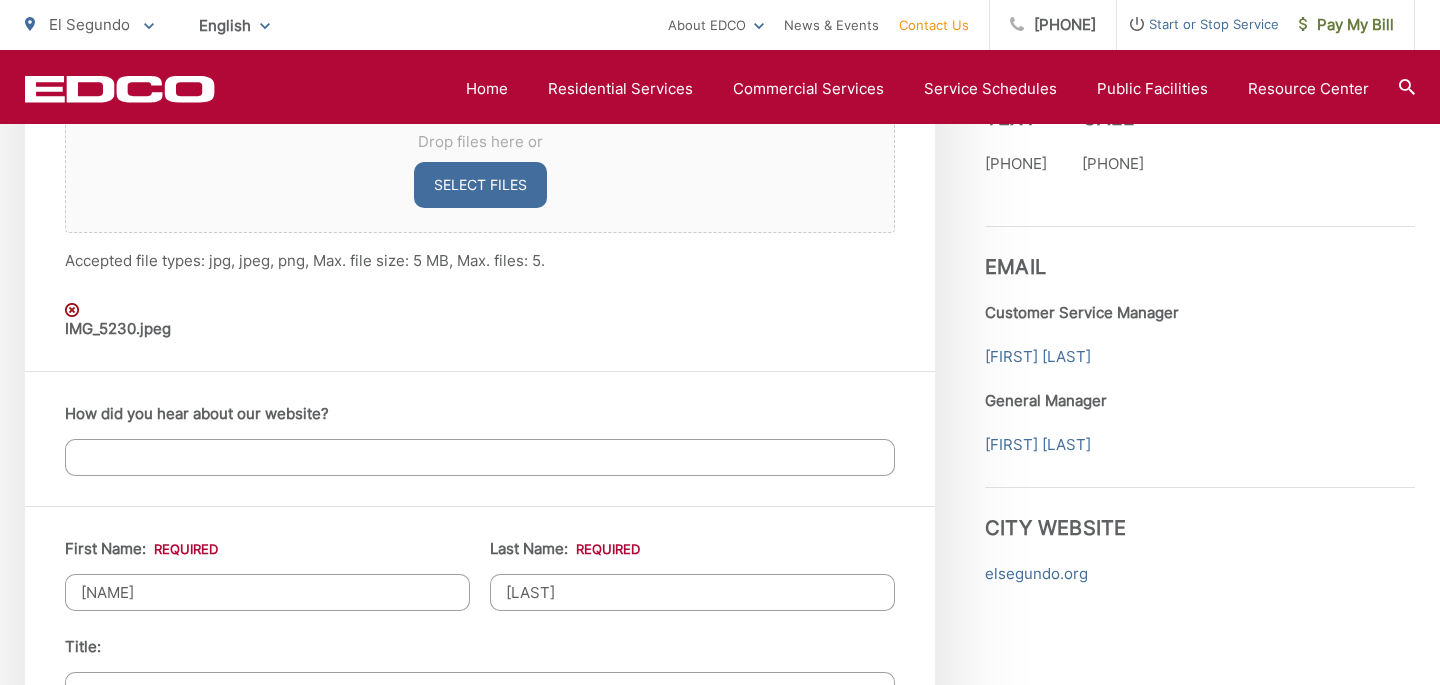 click at bounding box center [72, 310] 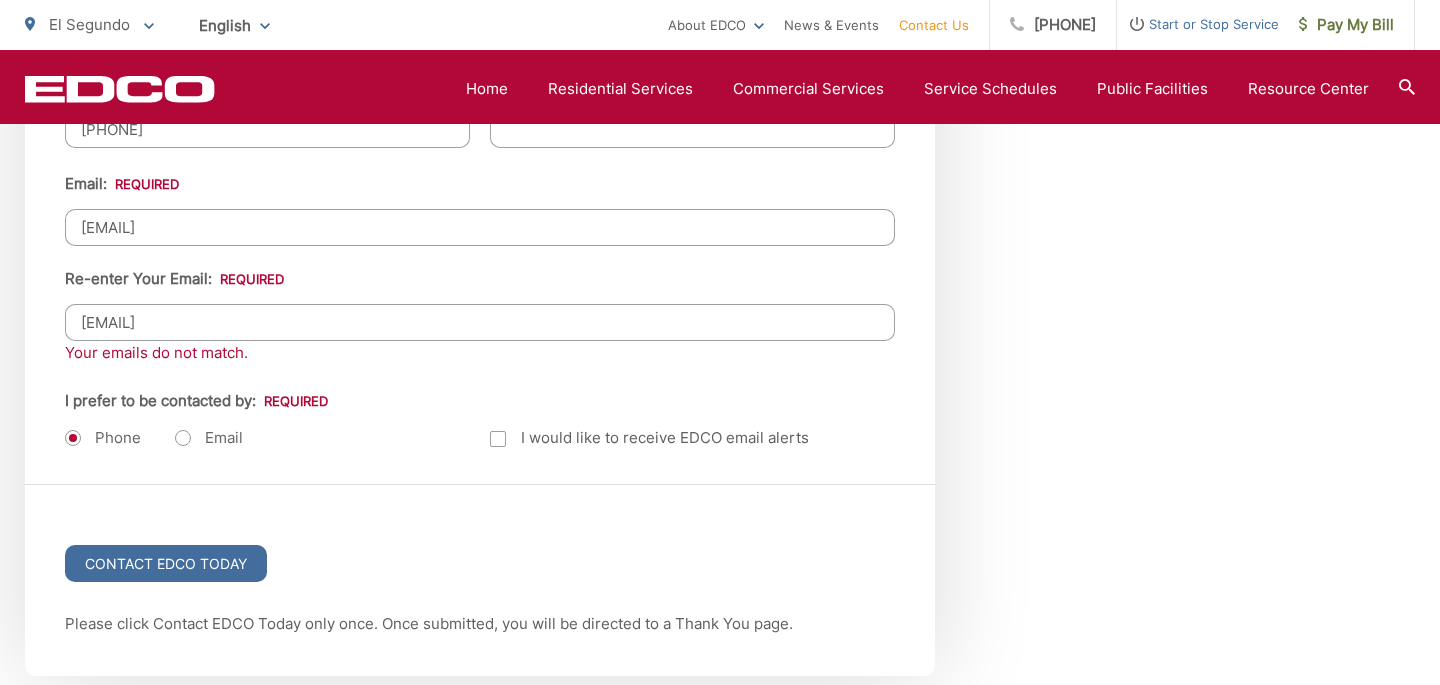 scroll, scrollTop: 2711, scrollLeft: 0, axis: vertical 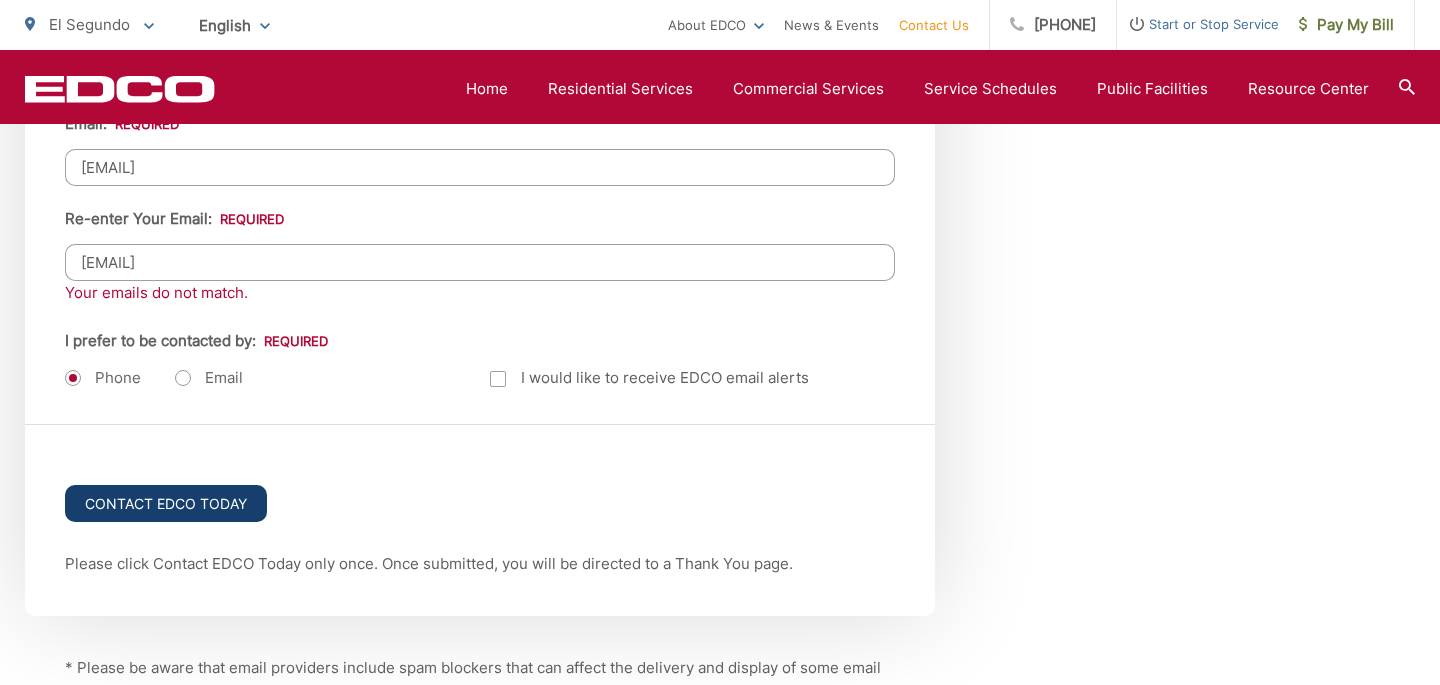 click on "Contact EDCO Today" at bounding box center [166, 503] 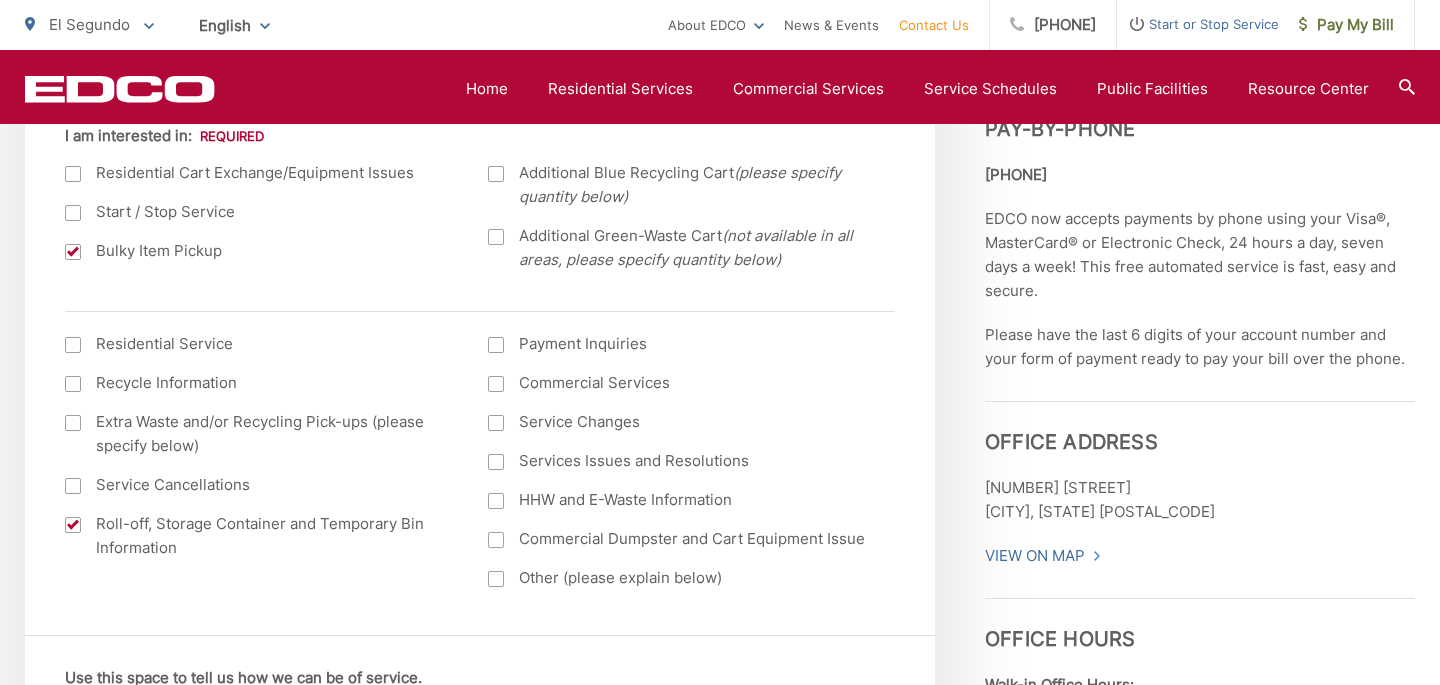 scroll, scrollTop: 853, scrollLeft: 0, axis: vertical 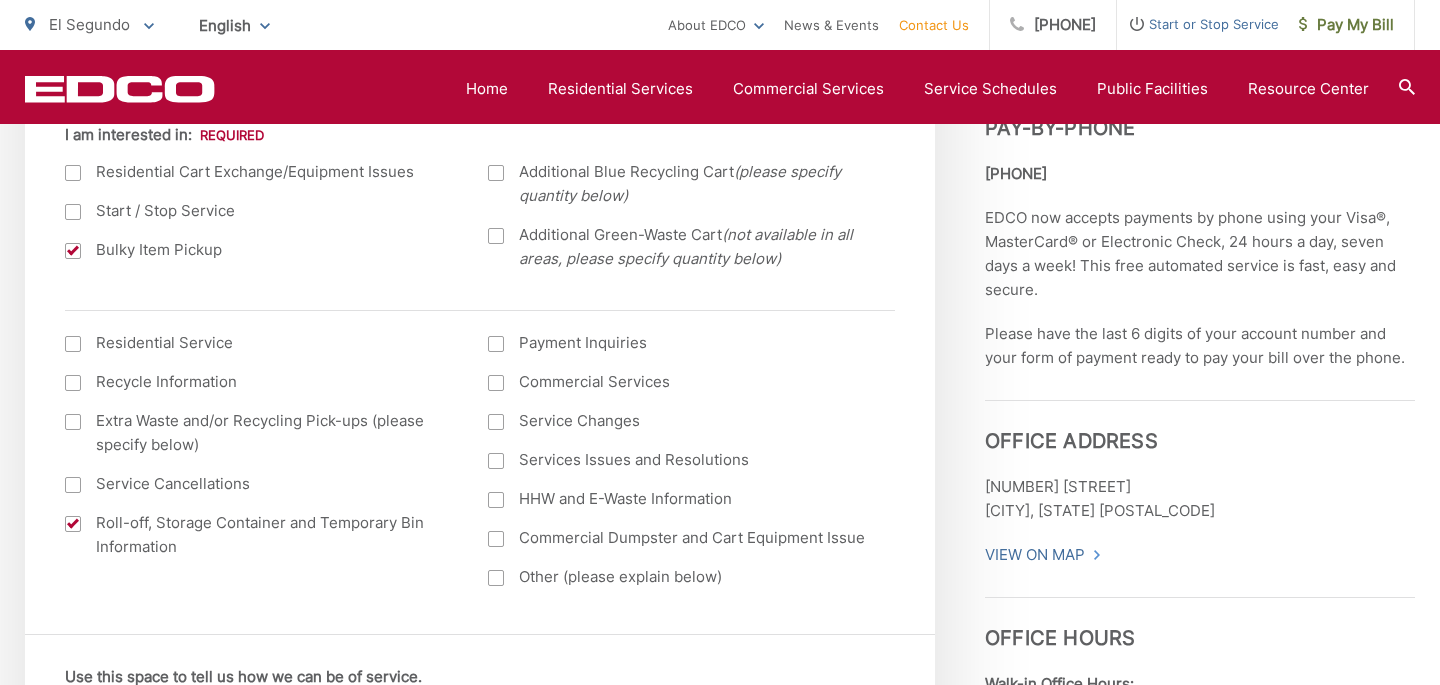 click at bounding box center (73, 524) 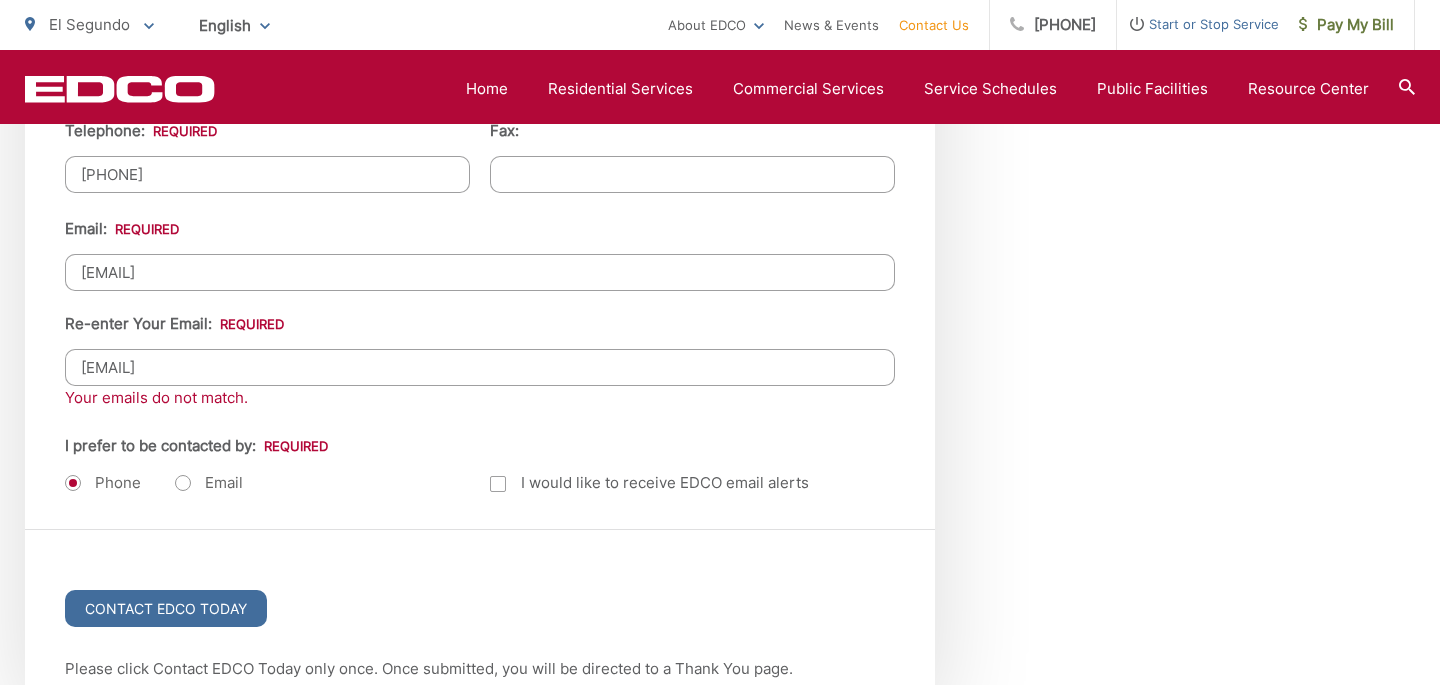 scroll, scrollTop: 2578, scrollLeft: 0, axis: vertical 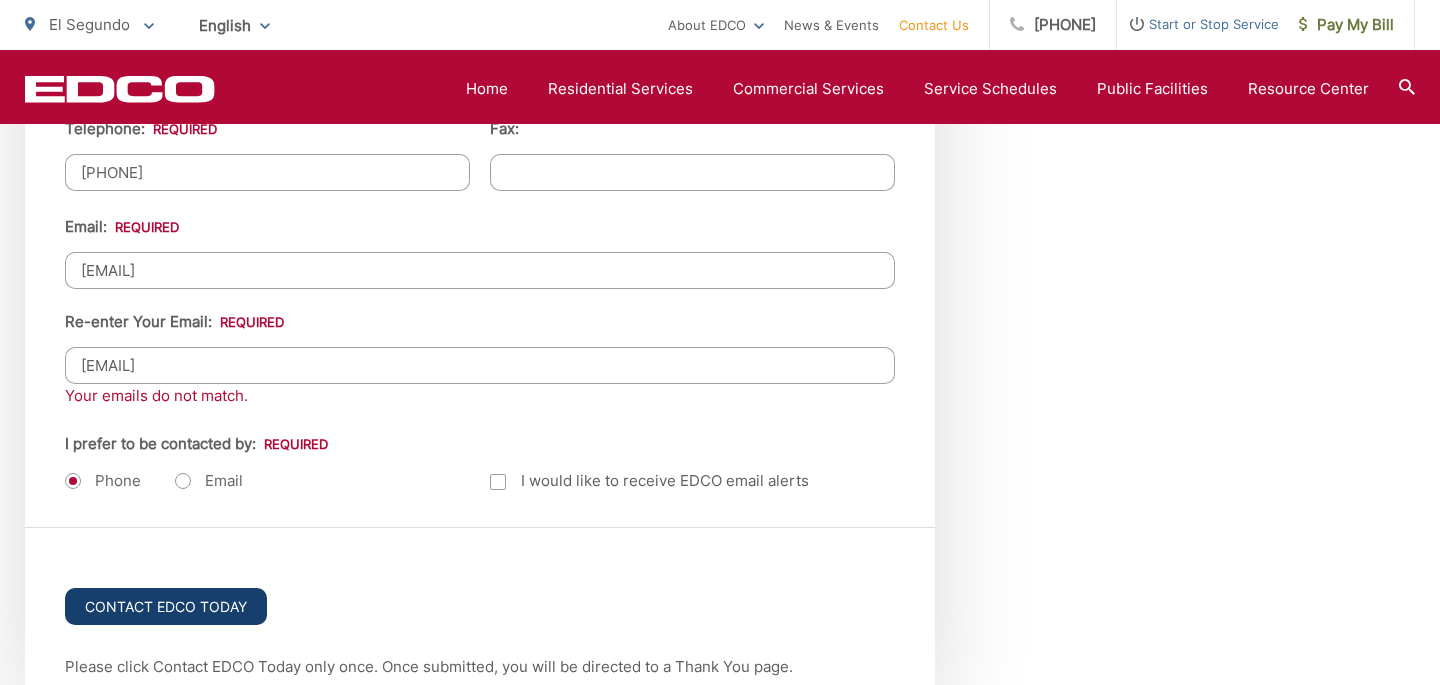 click on "Contact EDCO Today" at bounding box center (166, 606) 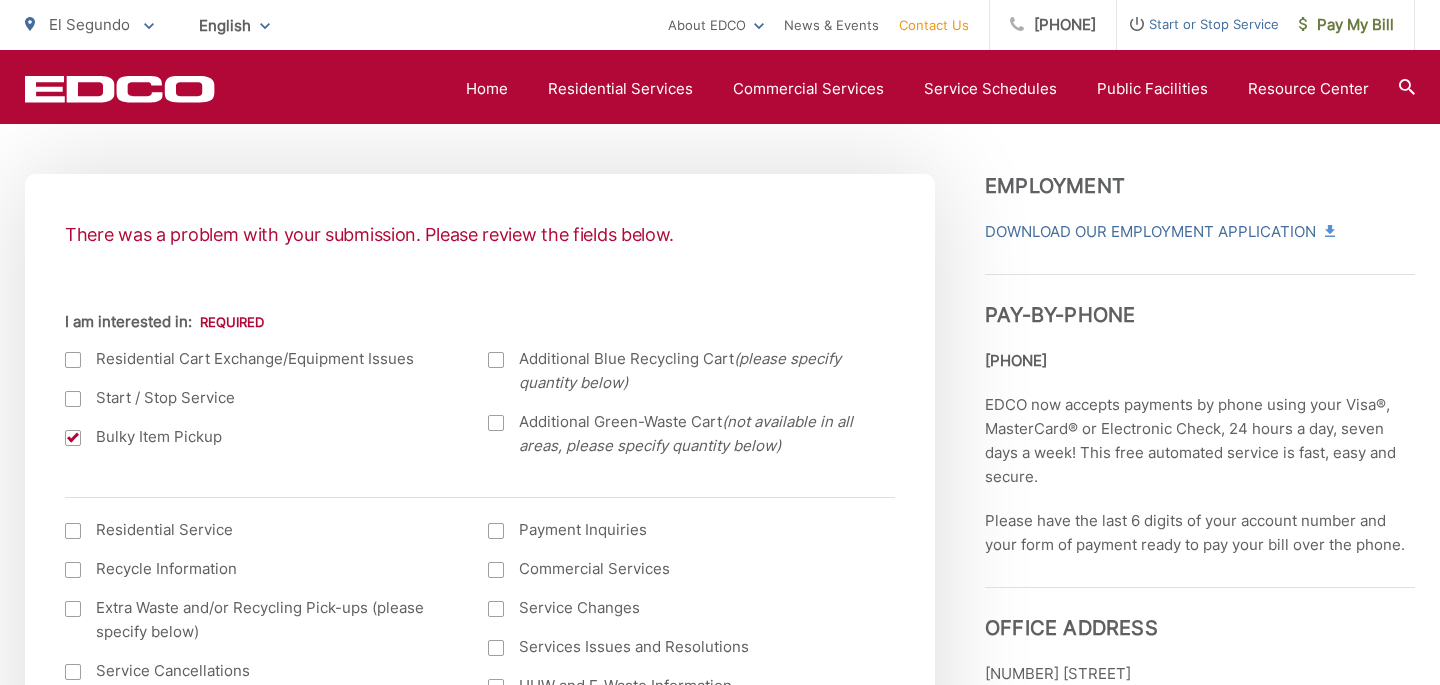 scroll, scrollTop: 676, scrollLeft: 0, axis: vertical 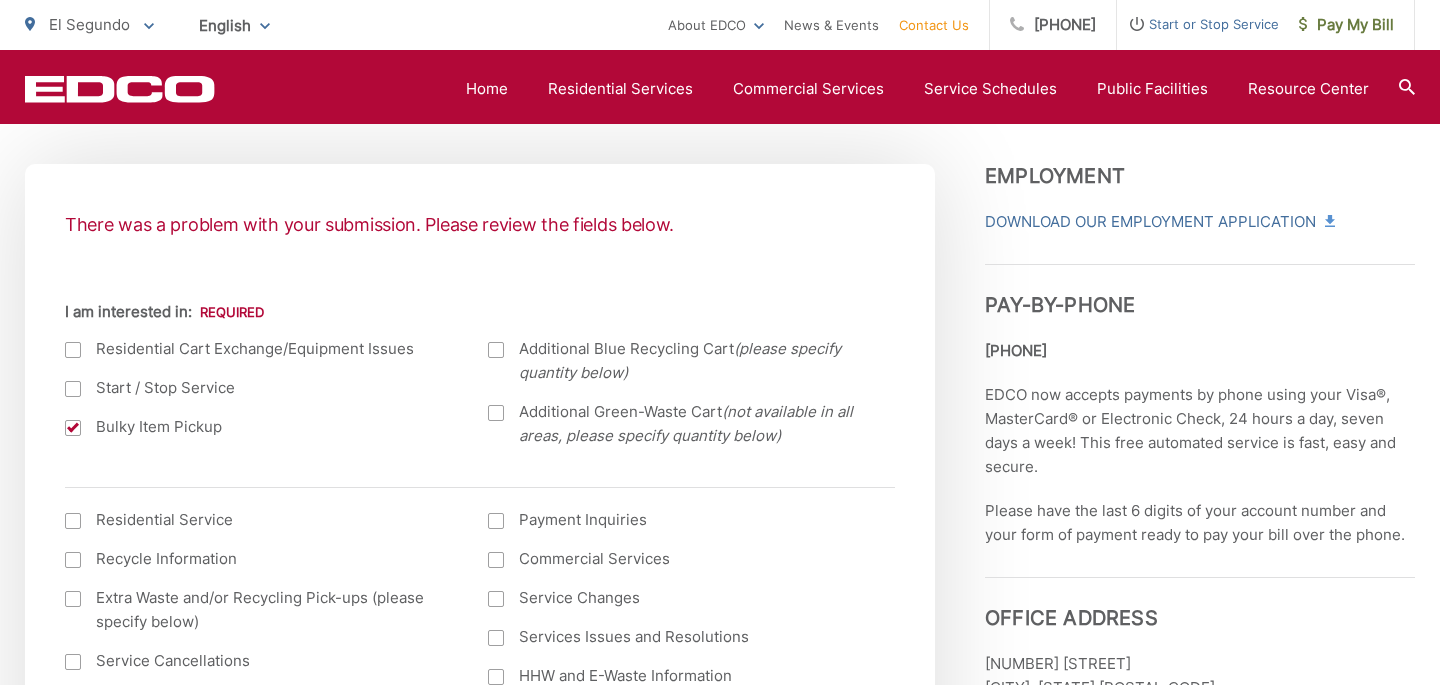 click at bounding box center [73, 521] 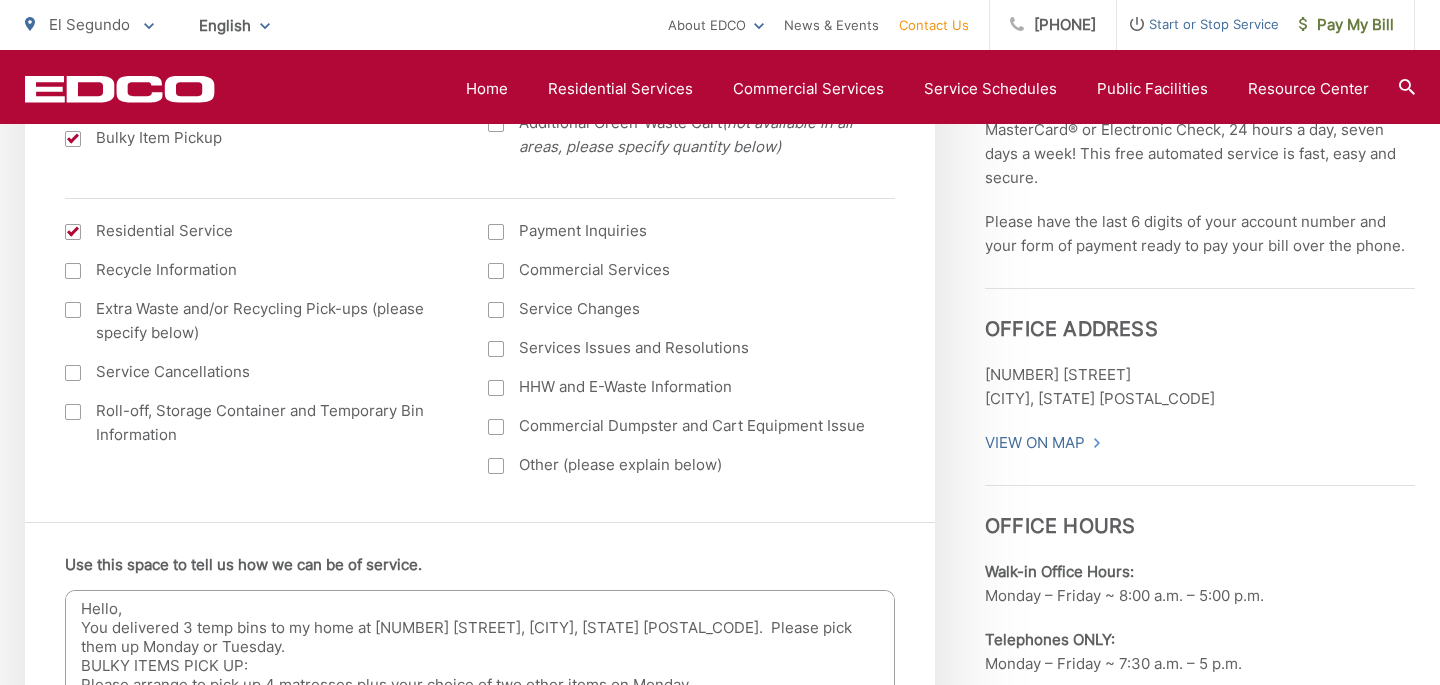 scroll, scrollTop: 969, scrollLeft: 0, axis: vertical 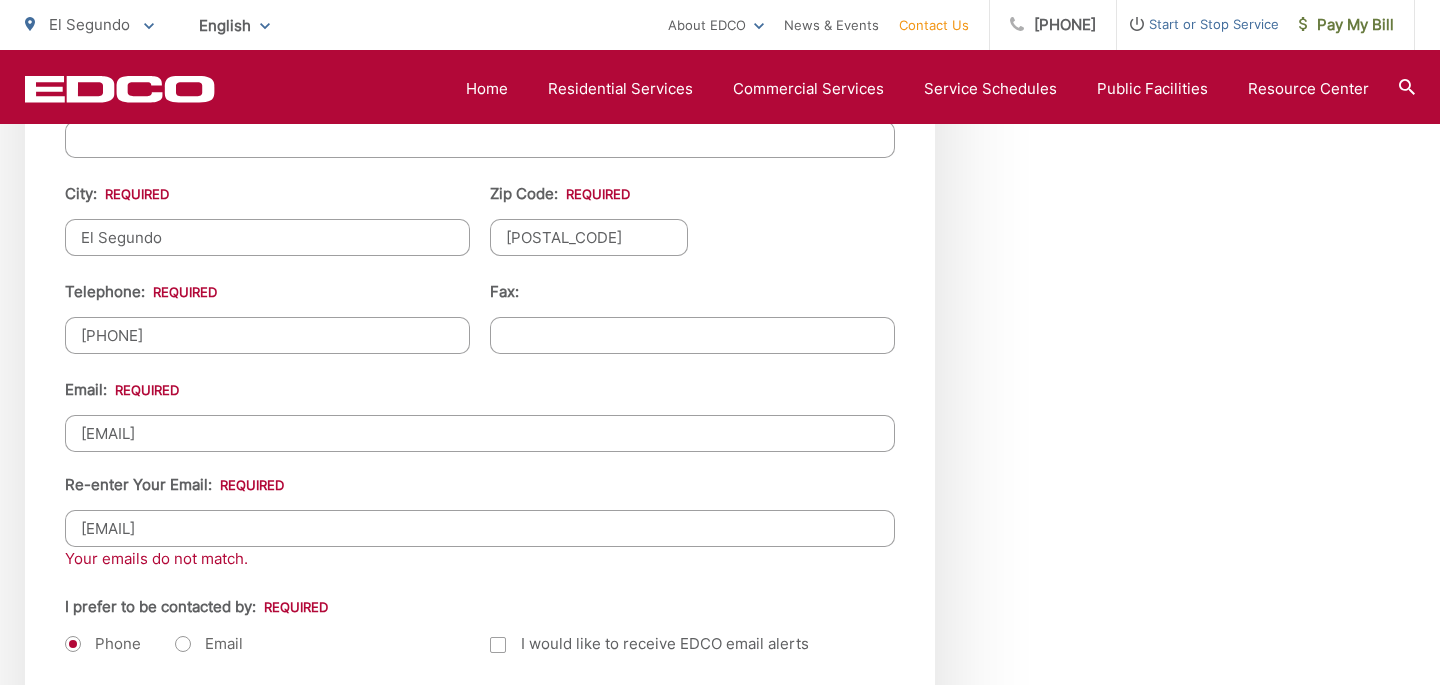 click on "jgiovannoni57@gmai.com" at bounding box center (480, 433) 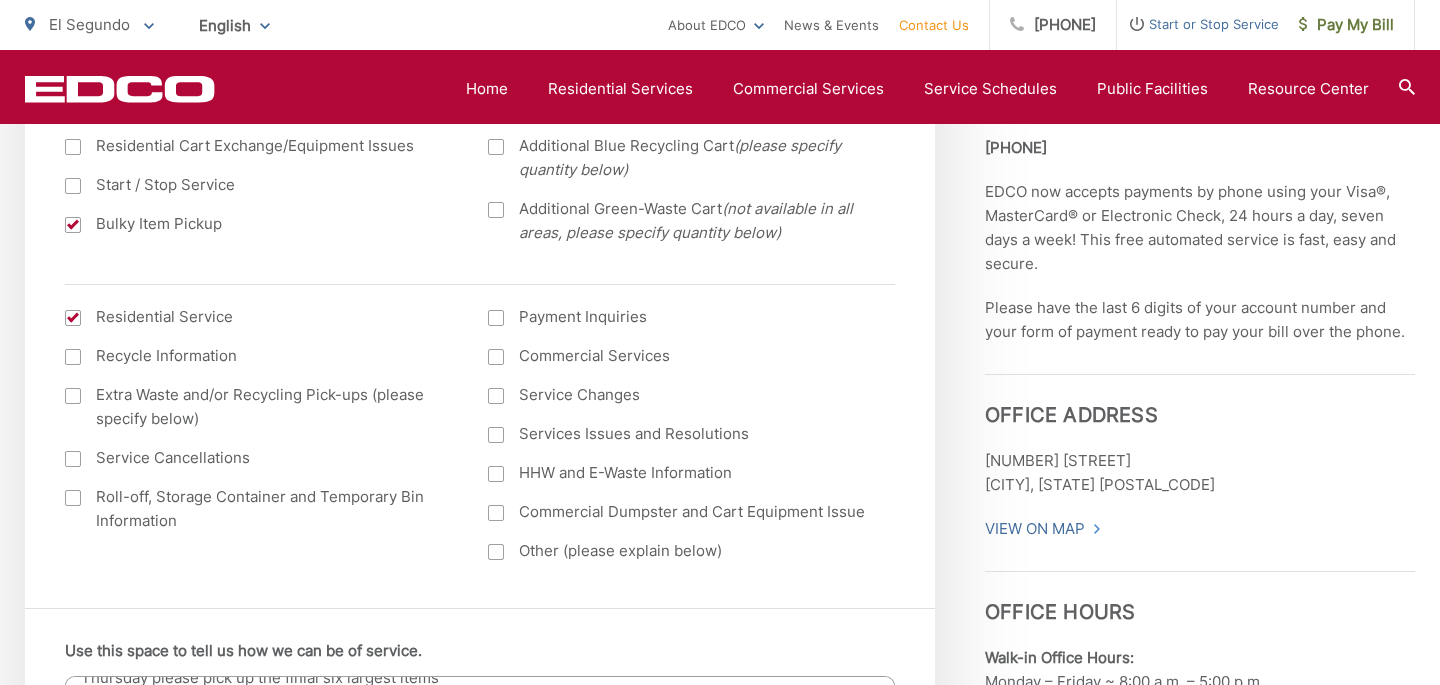 scroll, scrollTop: 878, scrollLeft: 0, axis: vertical 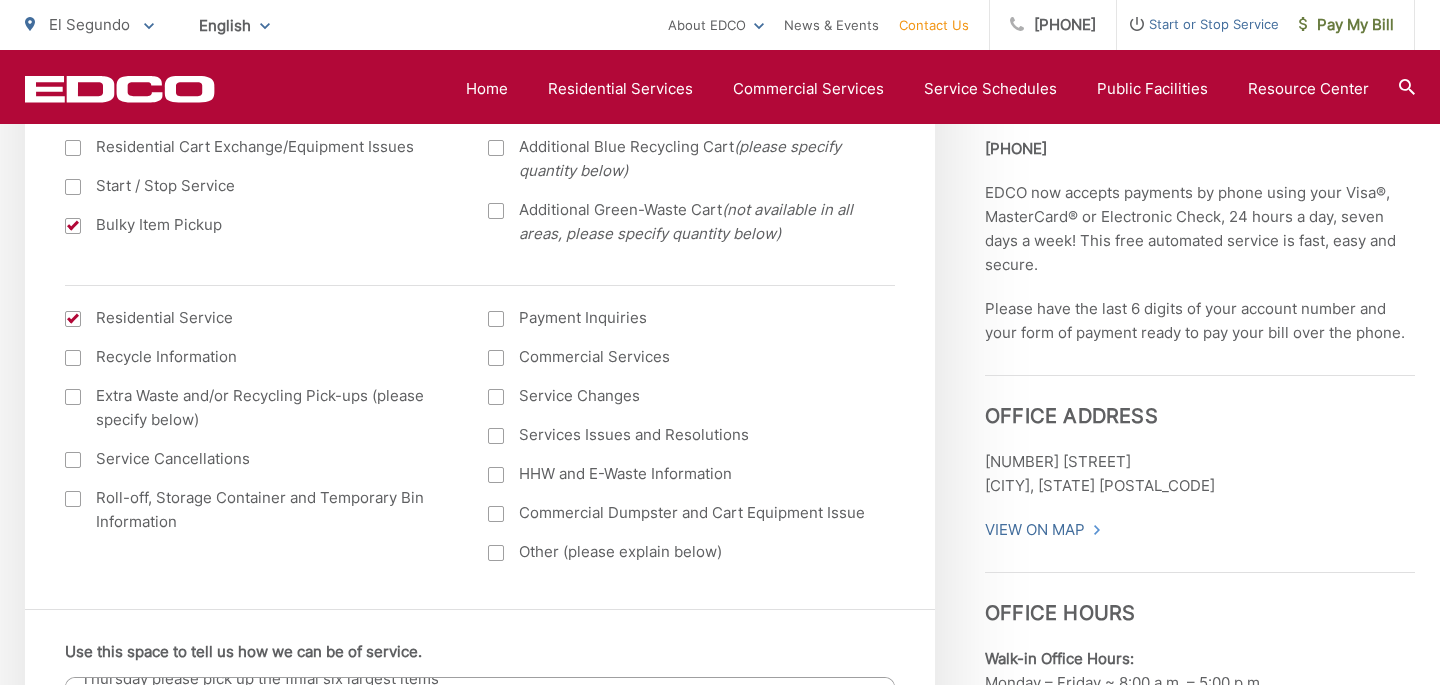 type on "jgiovannoni57@gmail.com" 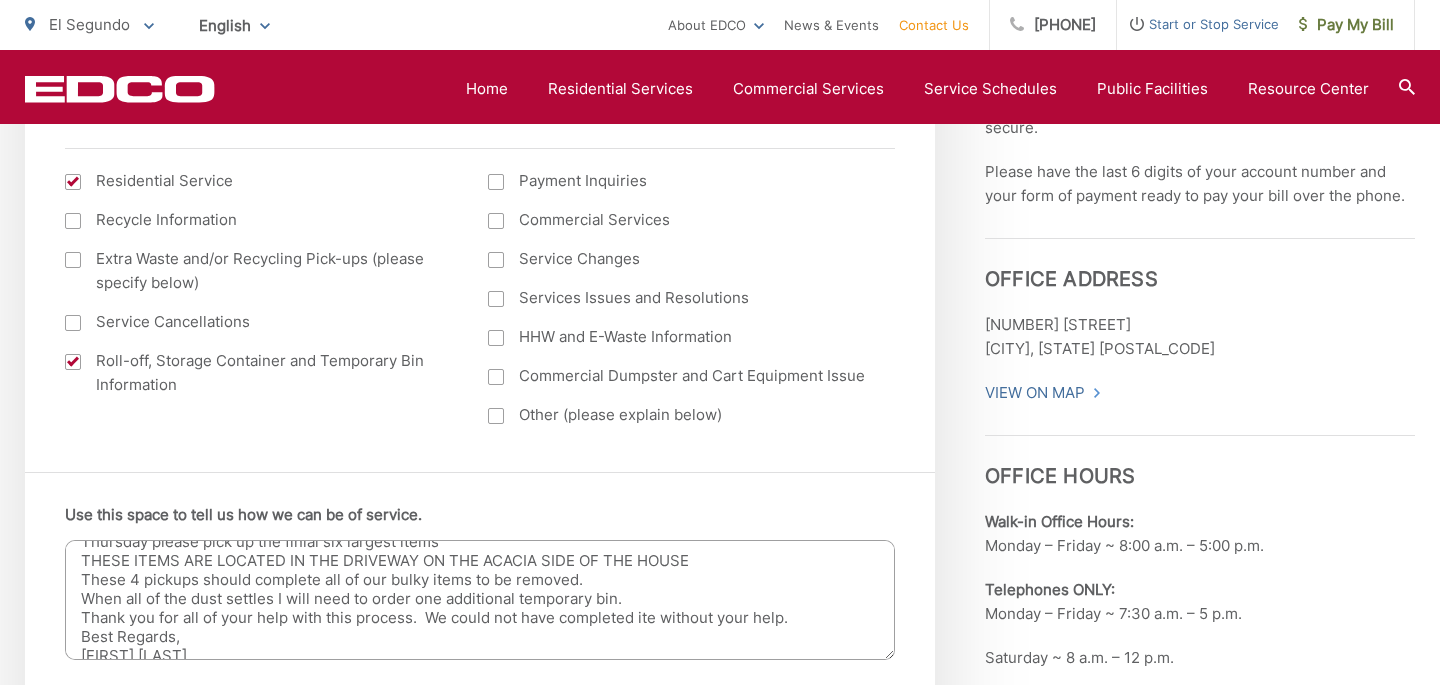 scroll, scrollTop: 1028, scrollLeft: 0, axis: vertical 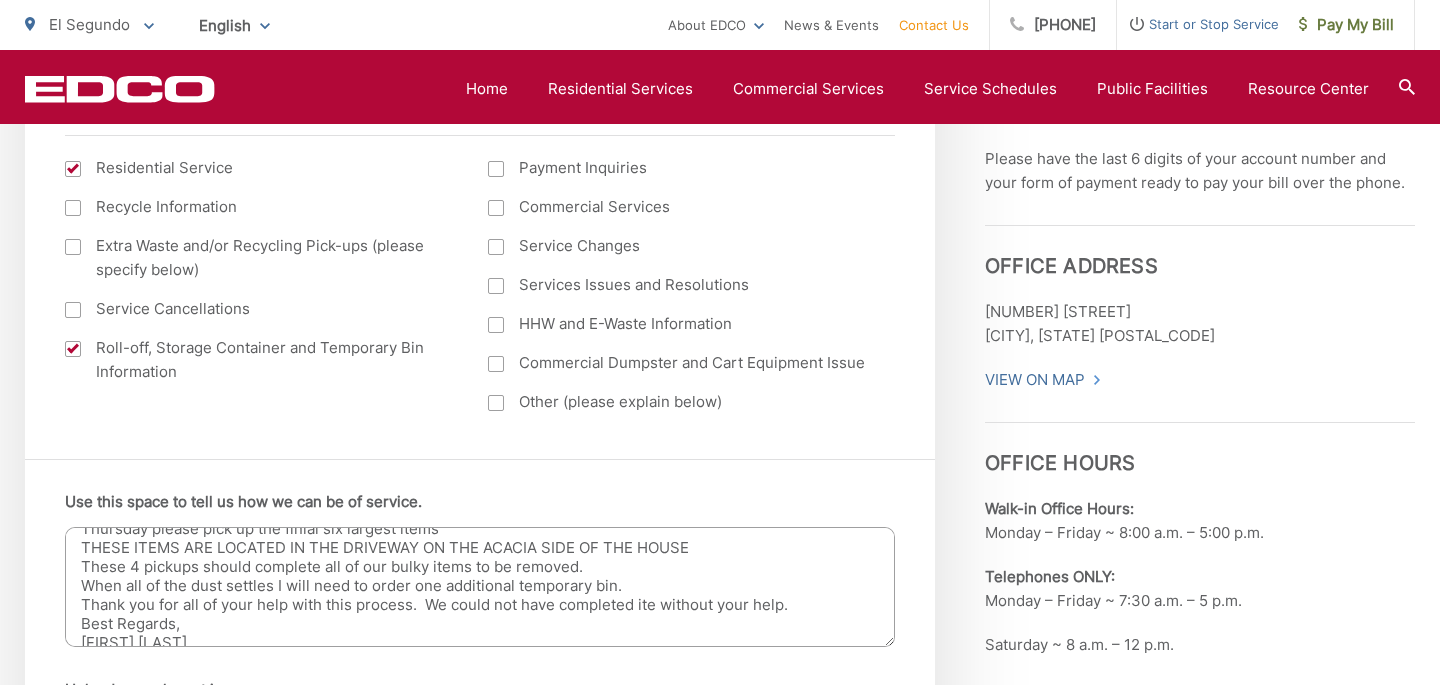click on "Other (please explain below)" at bounding box center [679, 402] 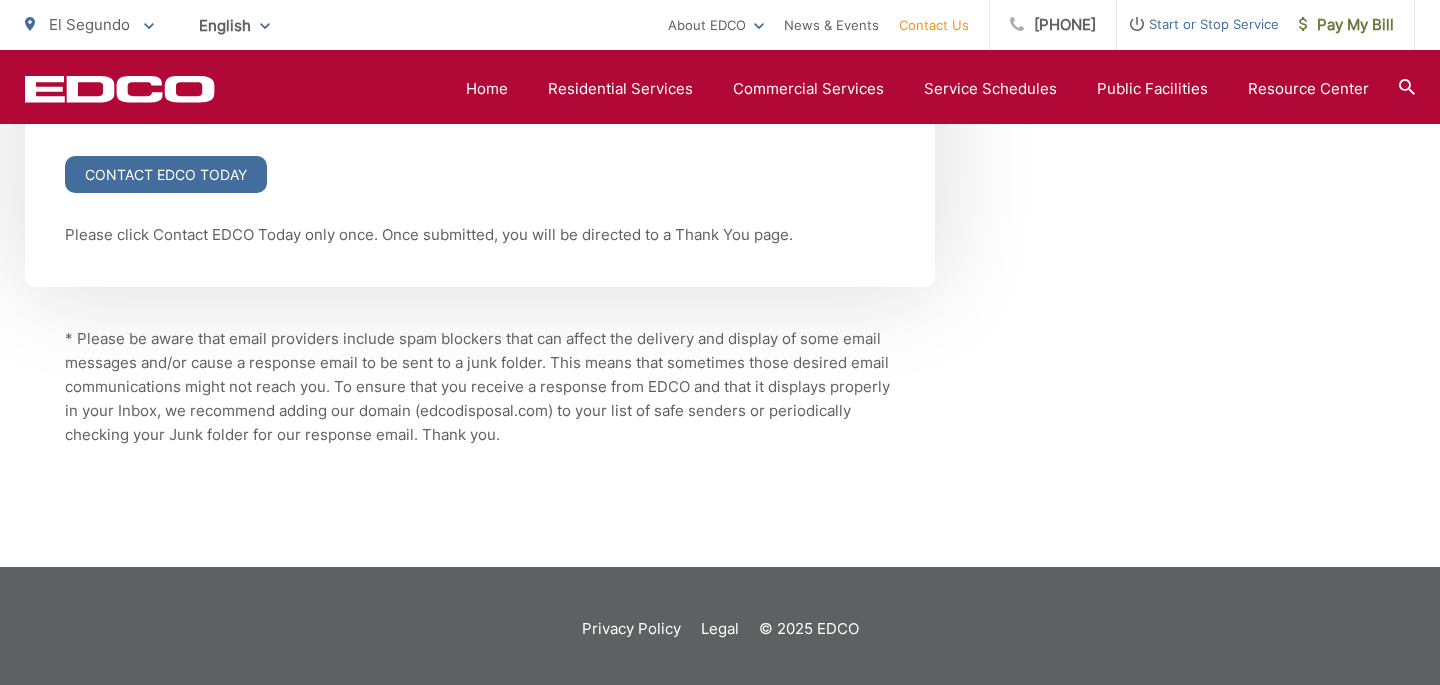scroll, scrollTop: 3012, scrollLeft: 0, axis: vertical 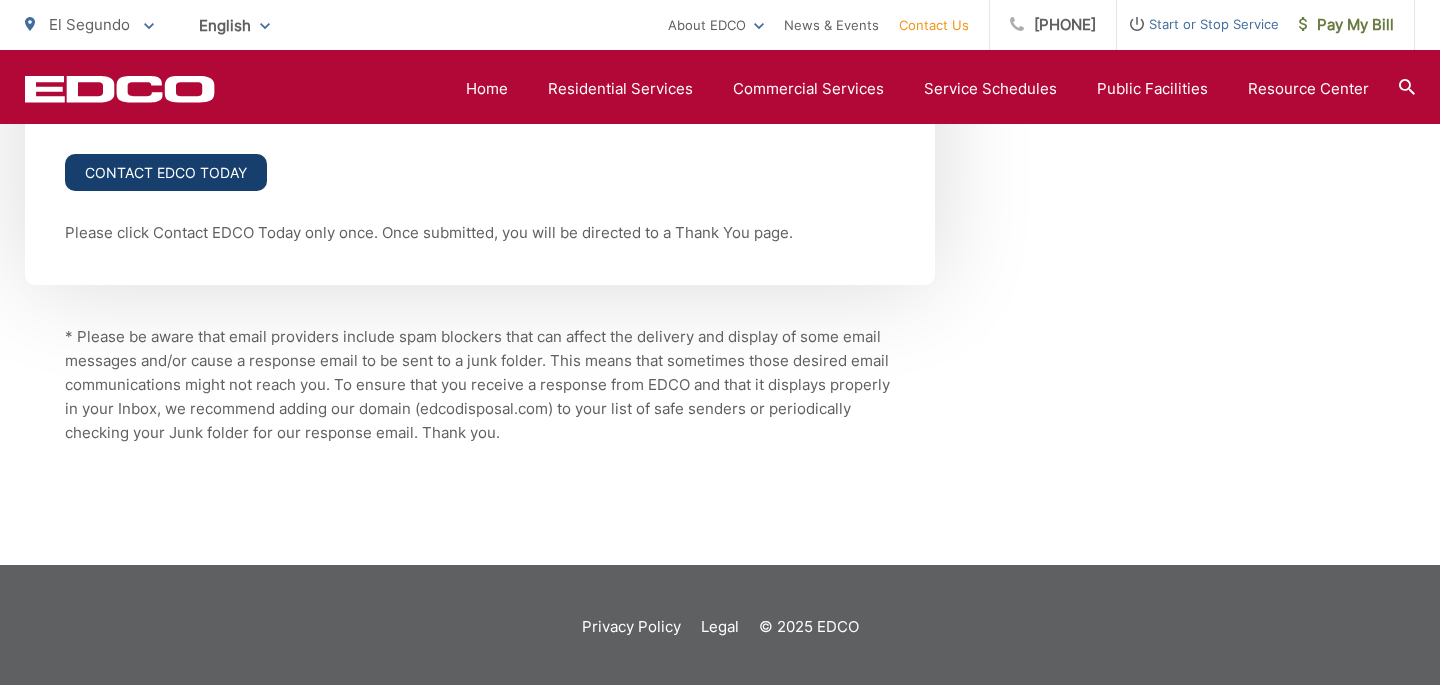 click on "Contact EDCO Today" at bounding box center [166, 172] 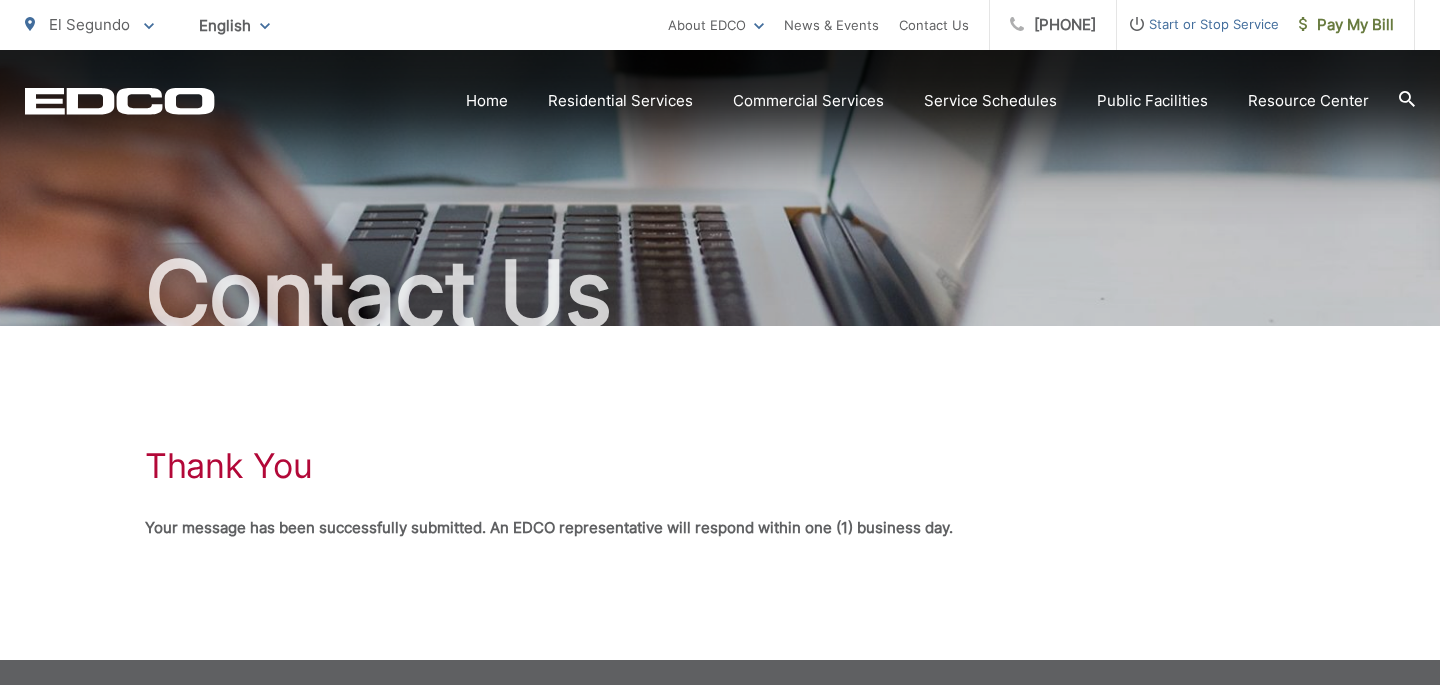 scroll, scrollTop: 173, scrollLeft: 0, axis: vertical 